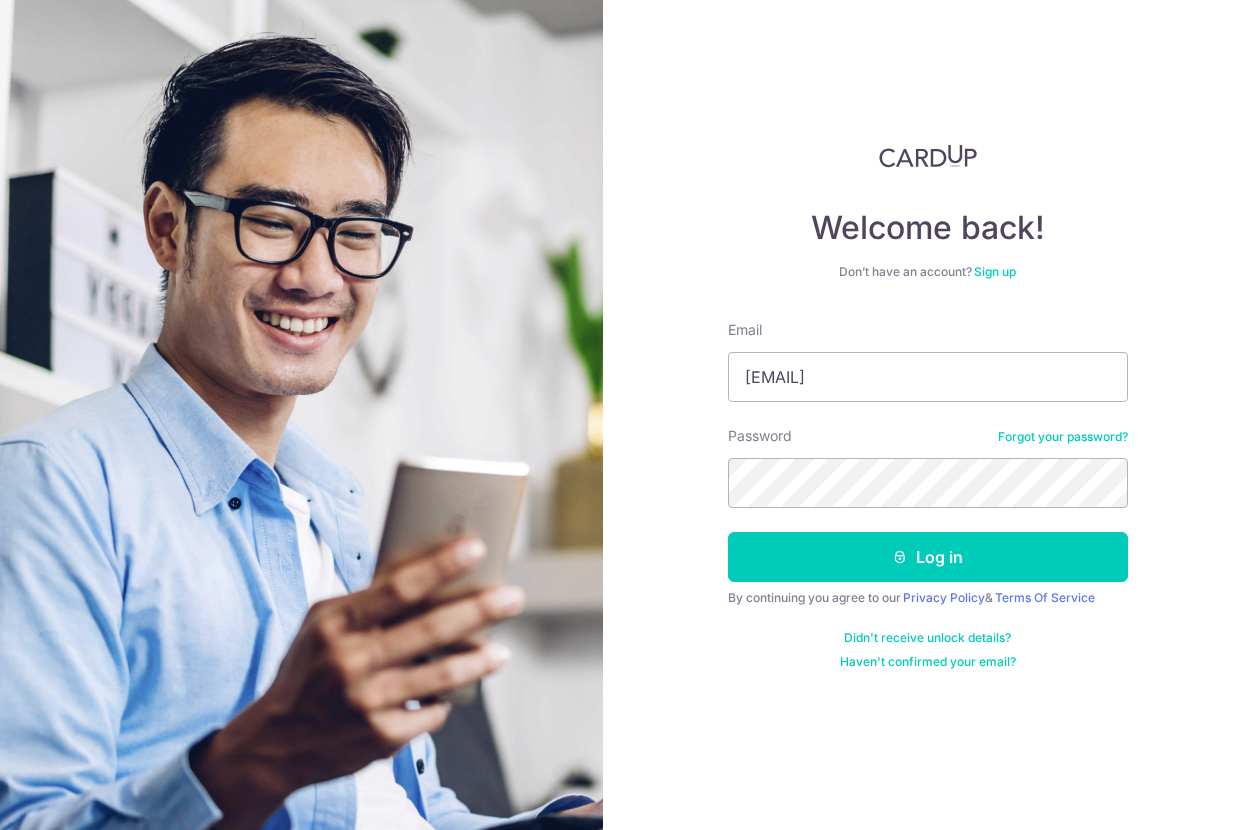 scroll, scrollTop: 0, scrollLeft: 0, axis: both 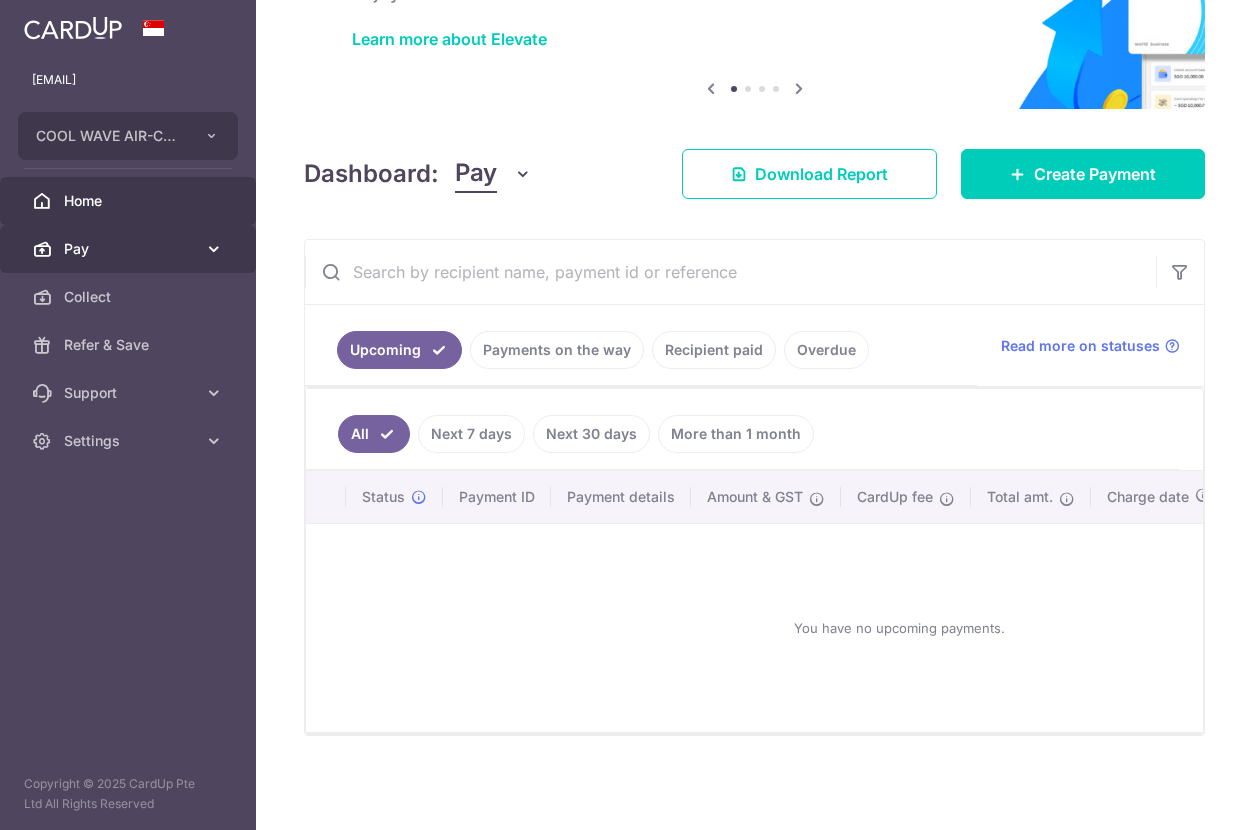 click at bounding box center (730, 272) 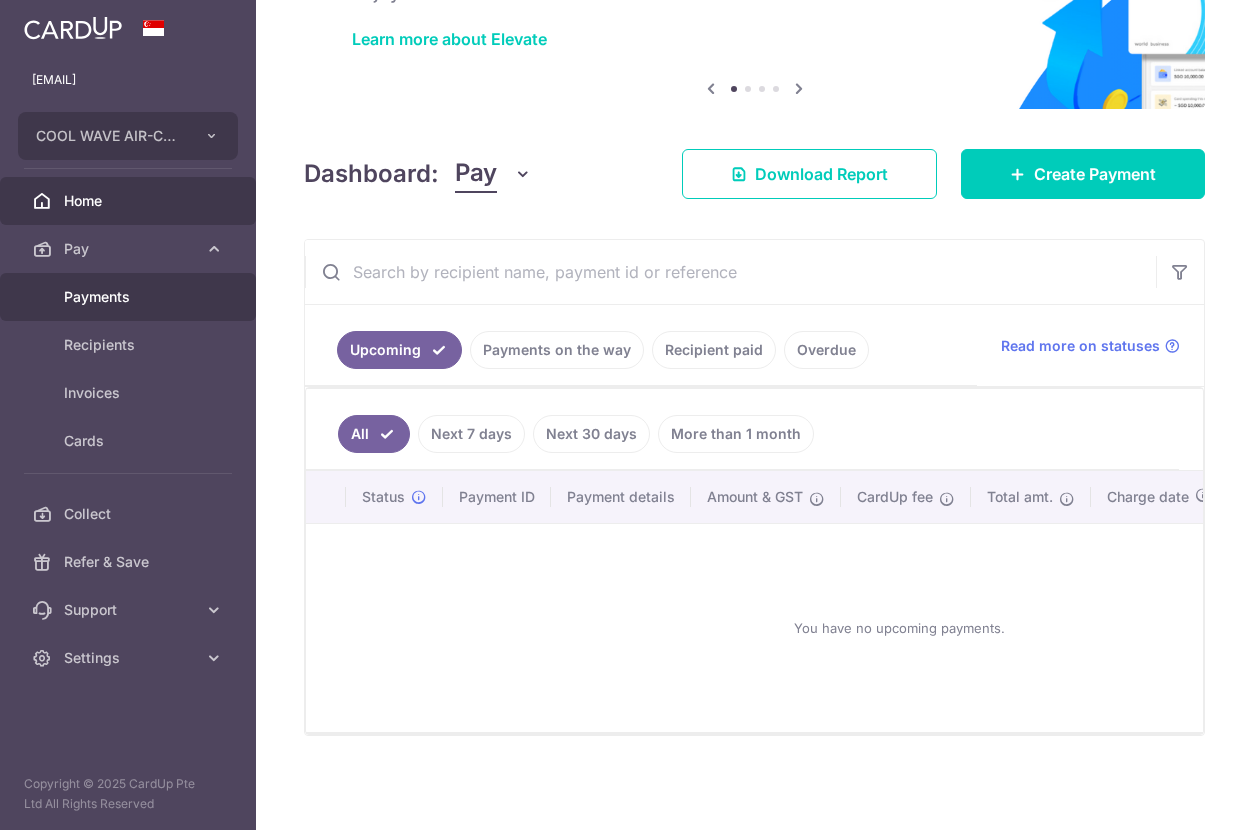 click on "Payments" at bounding box center [128, 297] 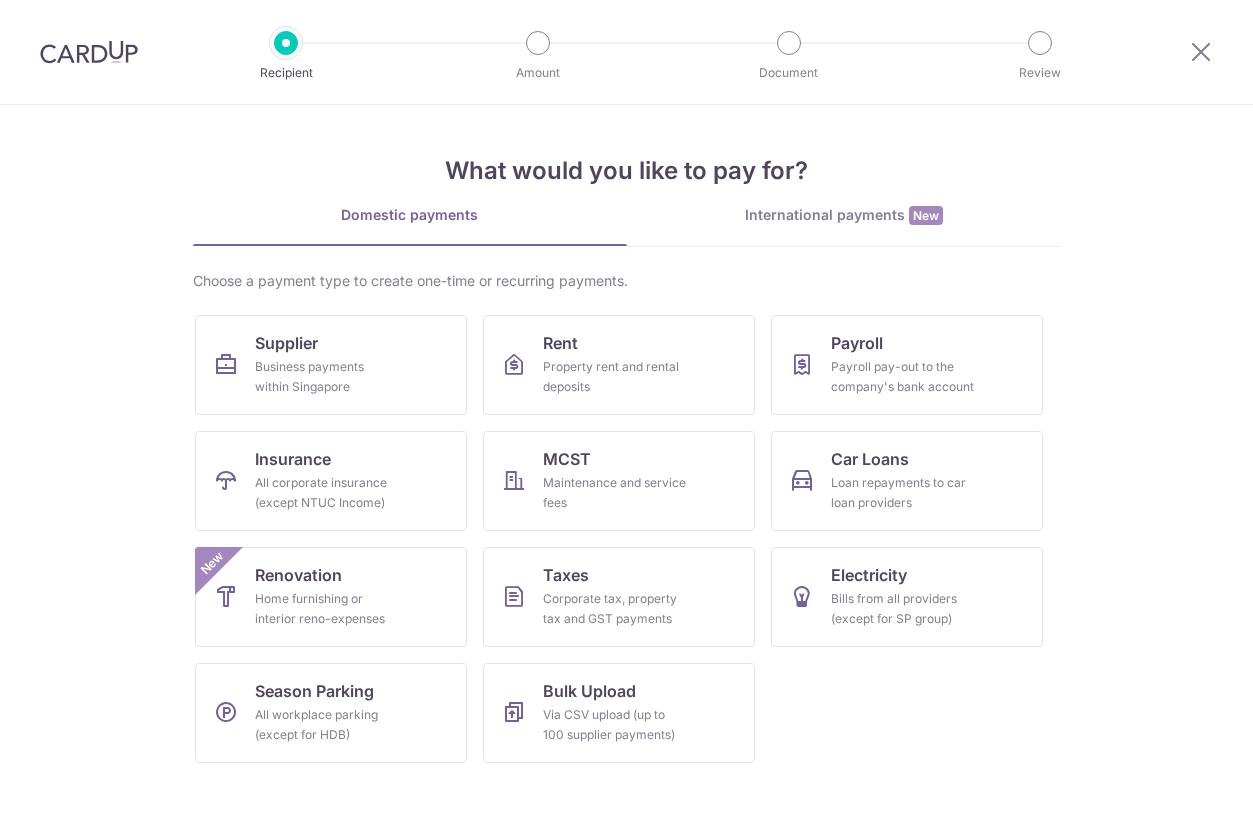 scroll, scrollTop: 0, scrollLeft: 0, axis: both 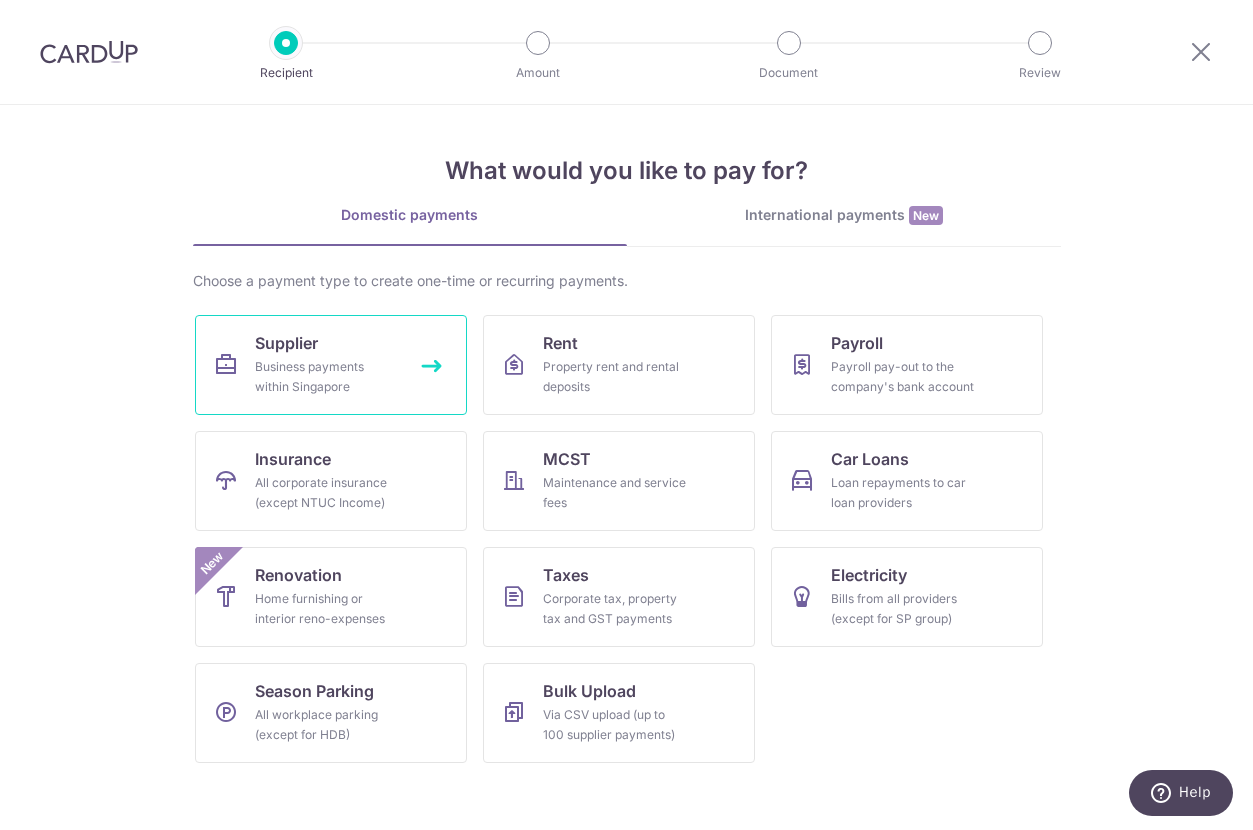 click on "Business payments within Singapore" at bounding box center [327, 377] 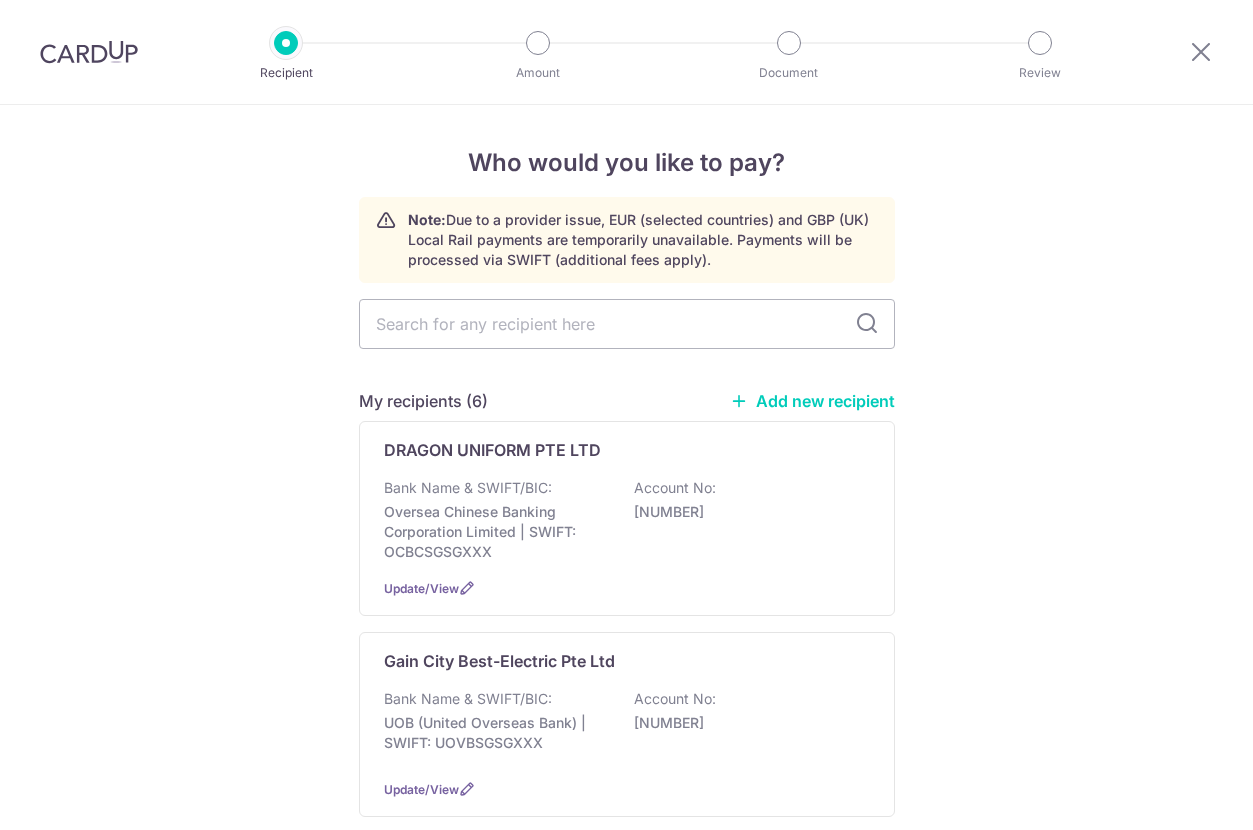 scroll, scrollTop: 0, scrollLeft: 0, axis: both 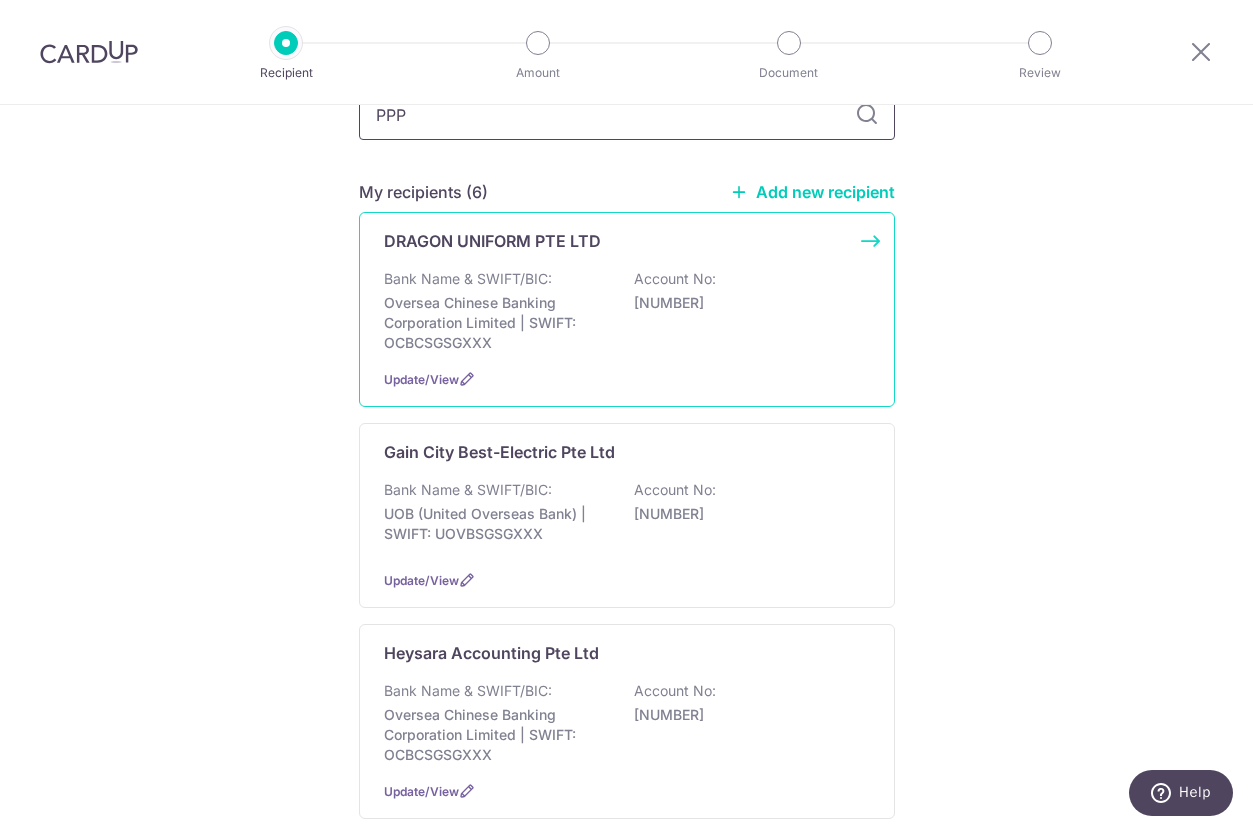 type on "PPP>" 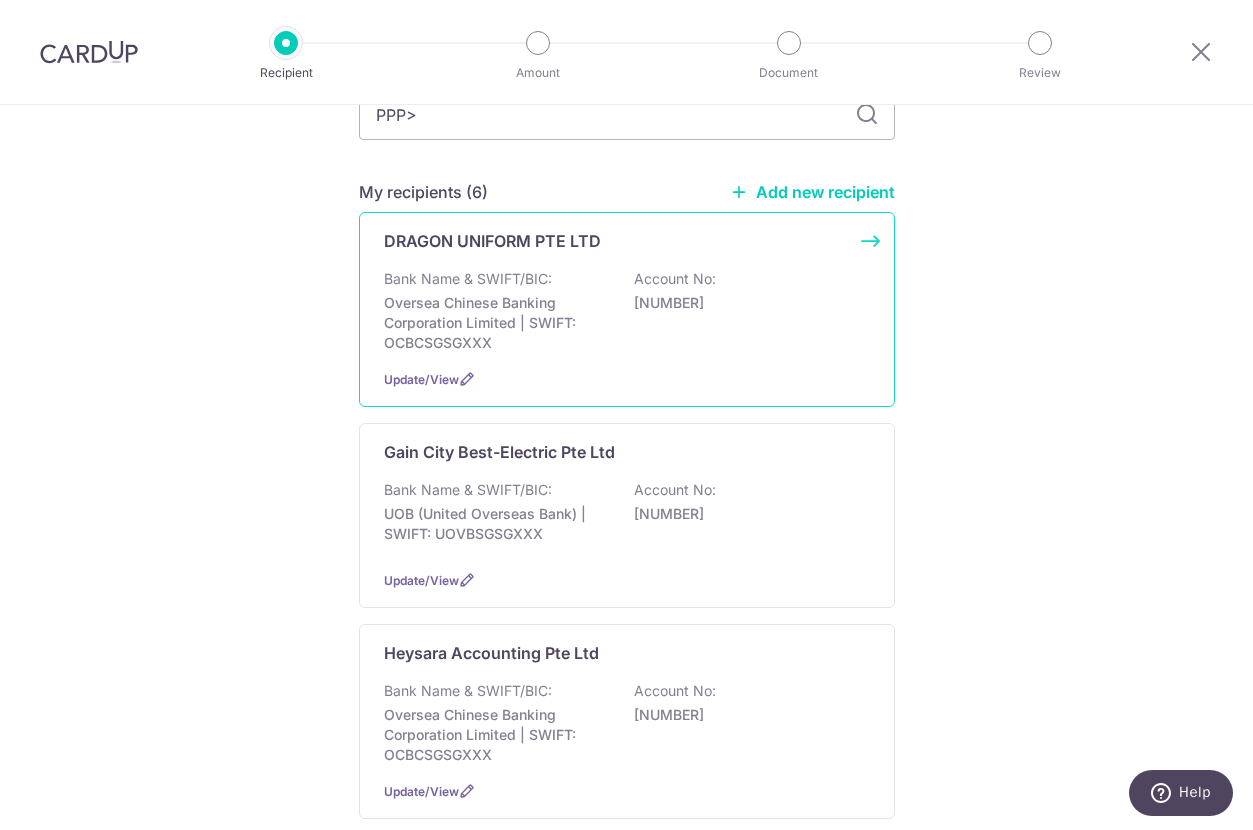 scroll, scrollTop: 0, scrollLeft: 0, axis: both 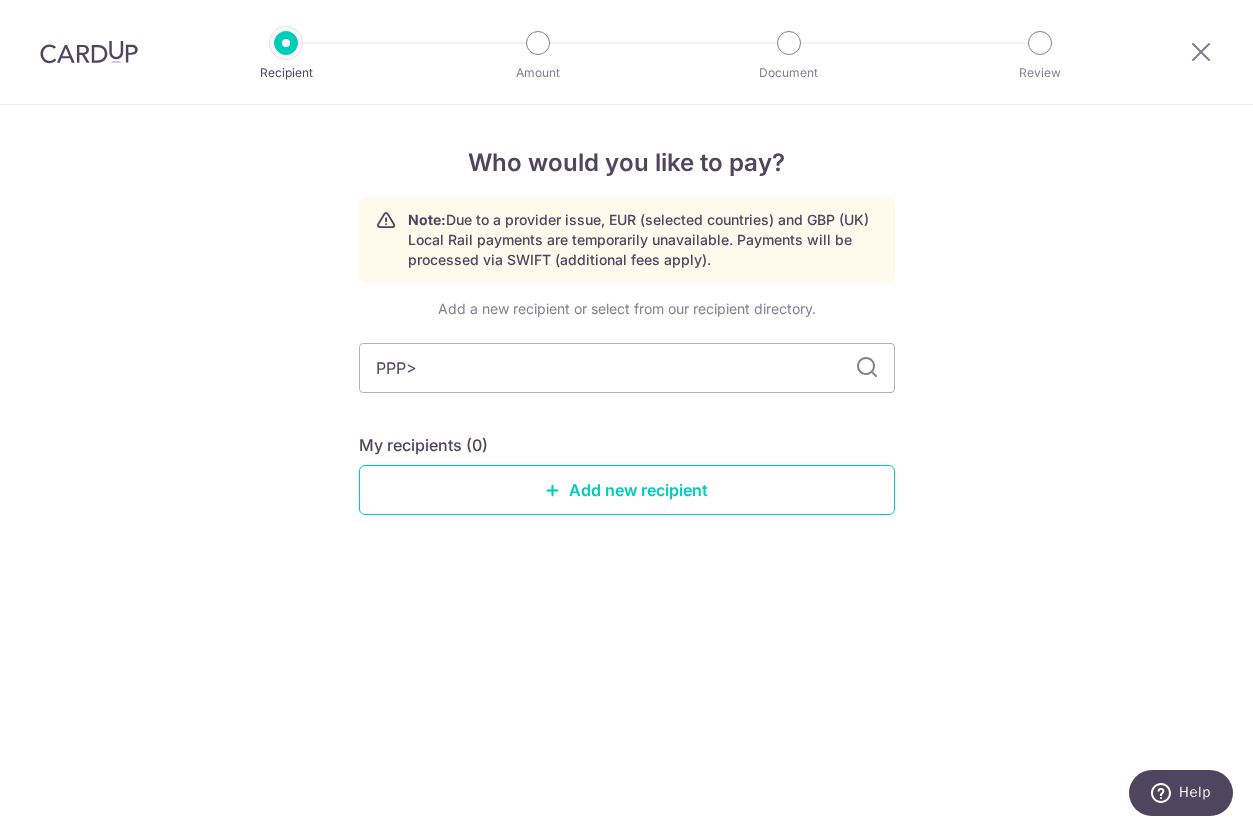 click on "Who would you like to pay?
Note:  Due to a provider issue, EUR (selected countries) and GBP (UK) Local Rail payments are temporarily unavailable. Payments will be processed via SWIFT (additional fees apply).
Add a new recipient or select from our recipient directory.
PPP>
My recipients (0)
Add new recipient" at bounding box center (626, 467) 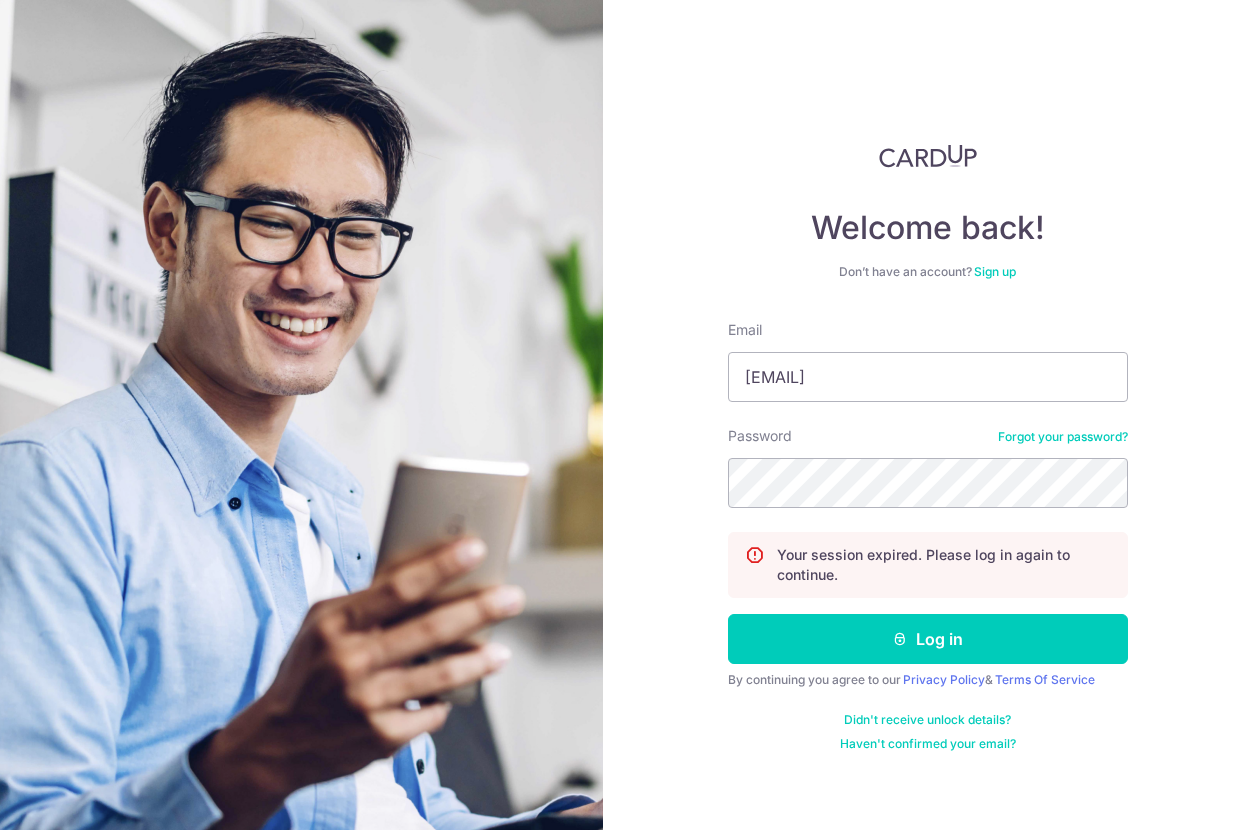 scroll, scrollTop: 0, scrollLeft: 0, axis: both 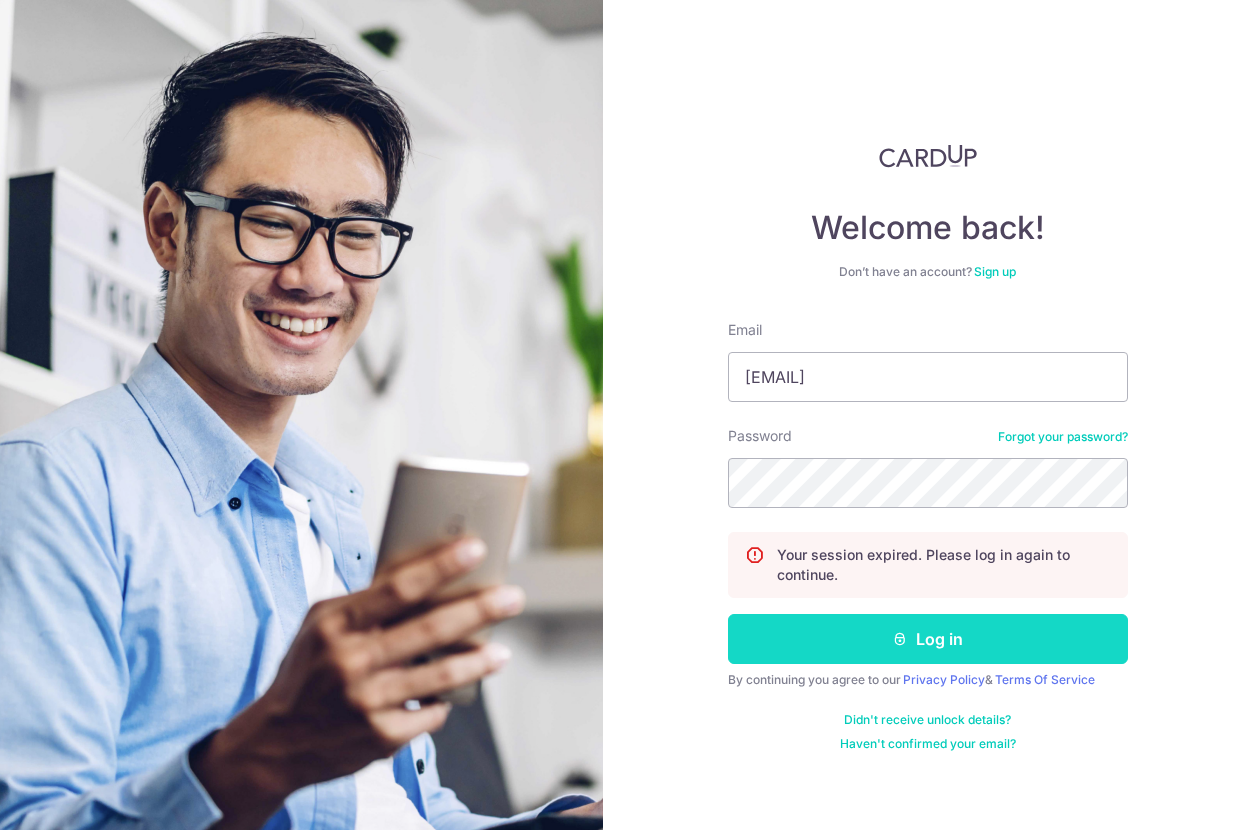 click on "Log in" at bounding box center (928, 639) 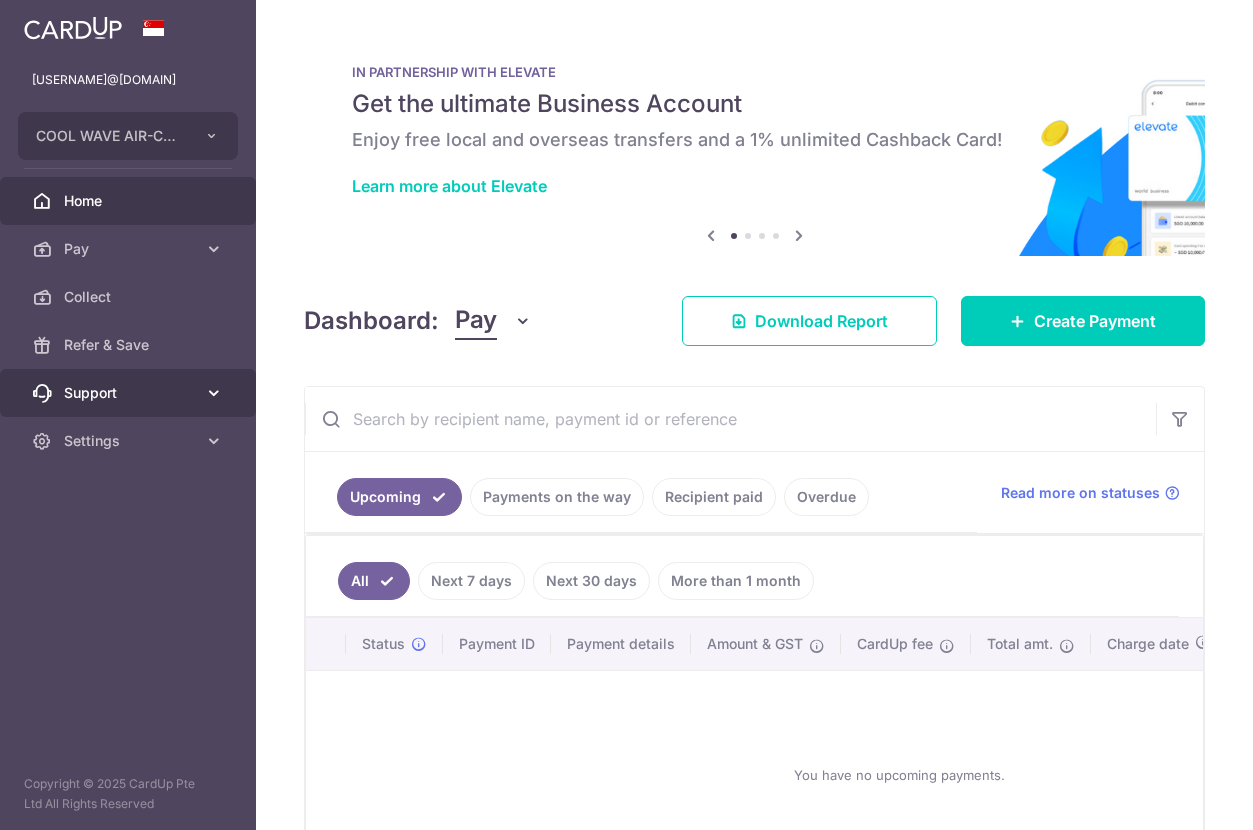scroll, scrollTop: 0, scrollLeft: 0, axis: both 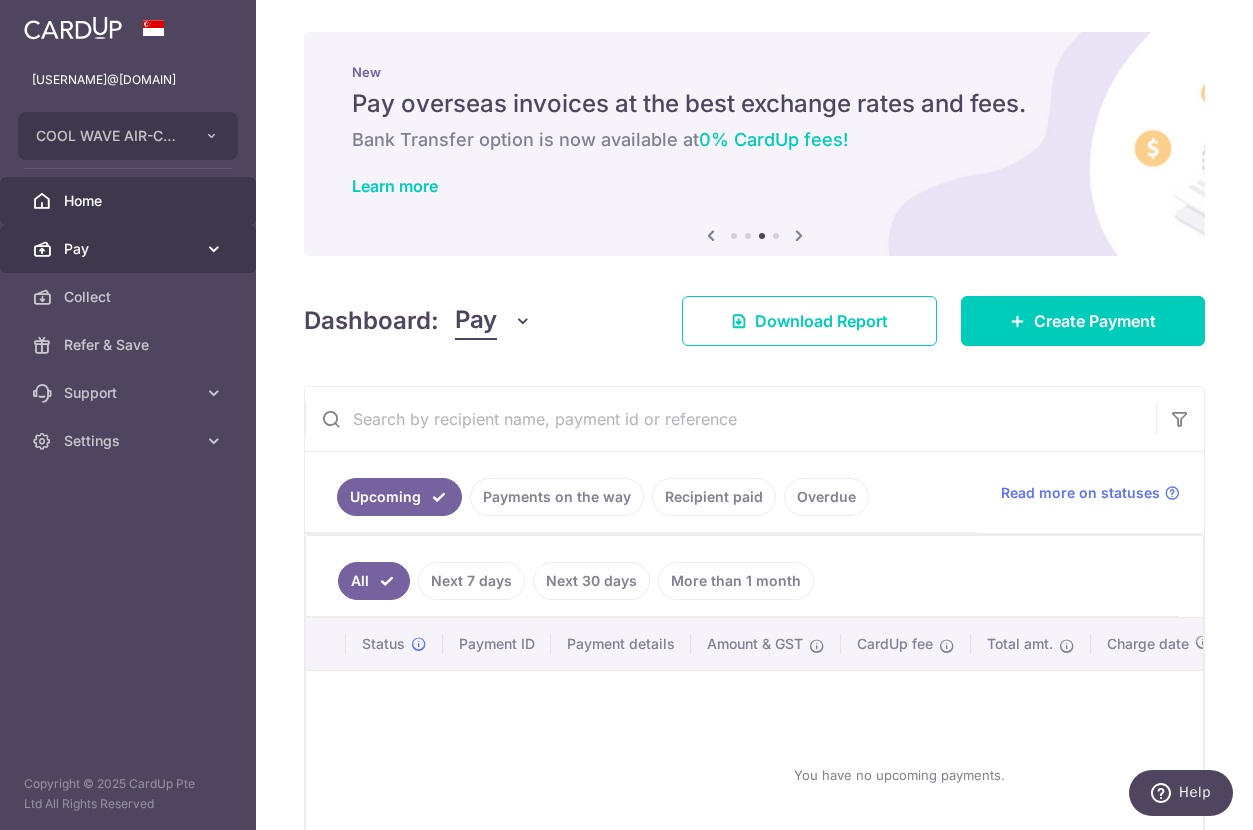 click on "Pay" at bounding box center (128, 249) 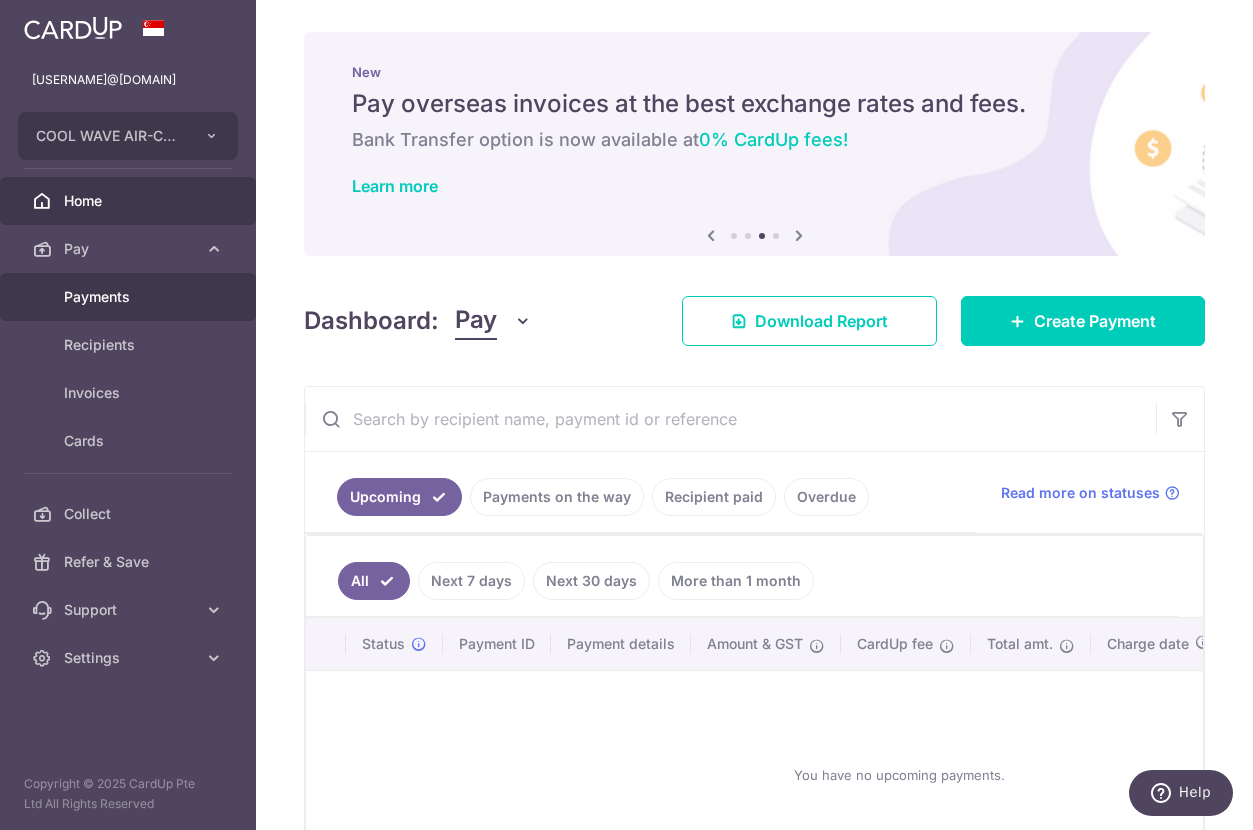 click on "Payments" at bounding box center (128, 297) 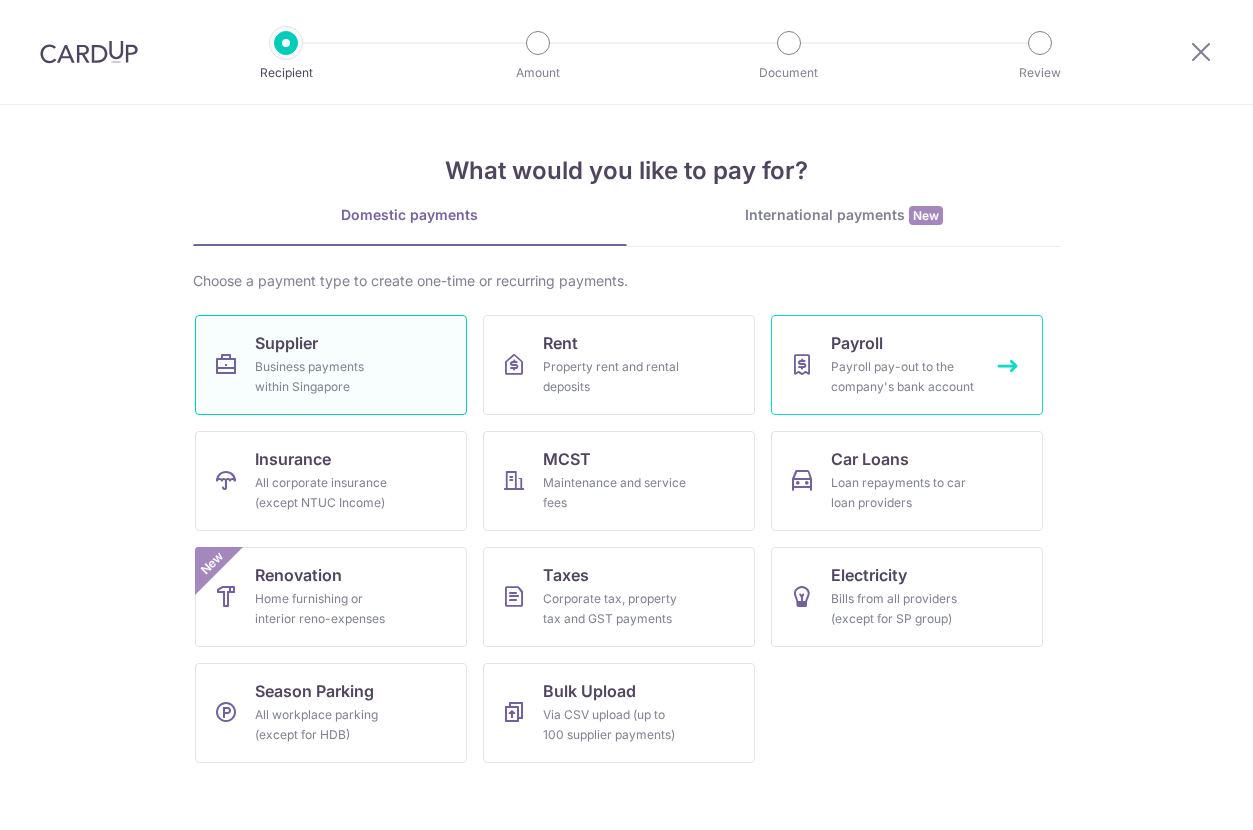 scroll, scrollTop: 0, scrollLeft: 0, axis: both 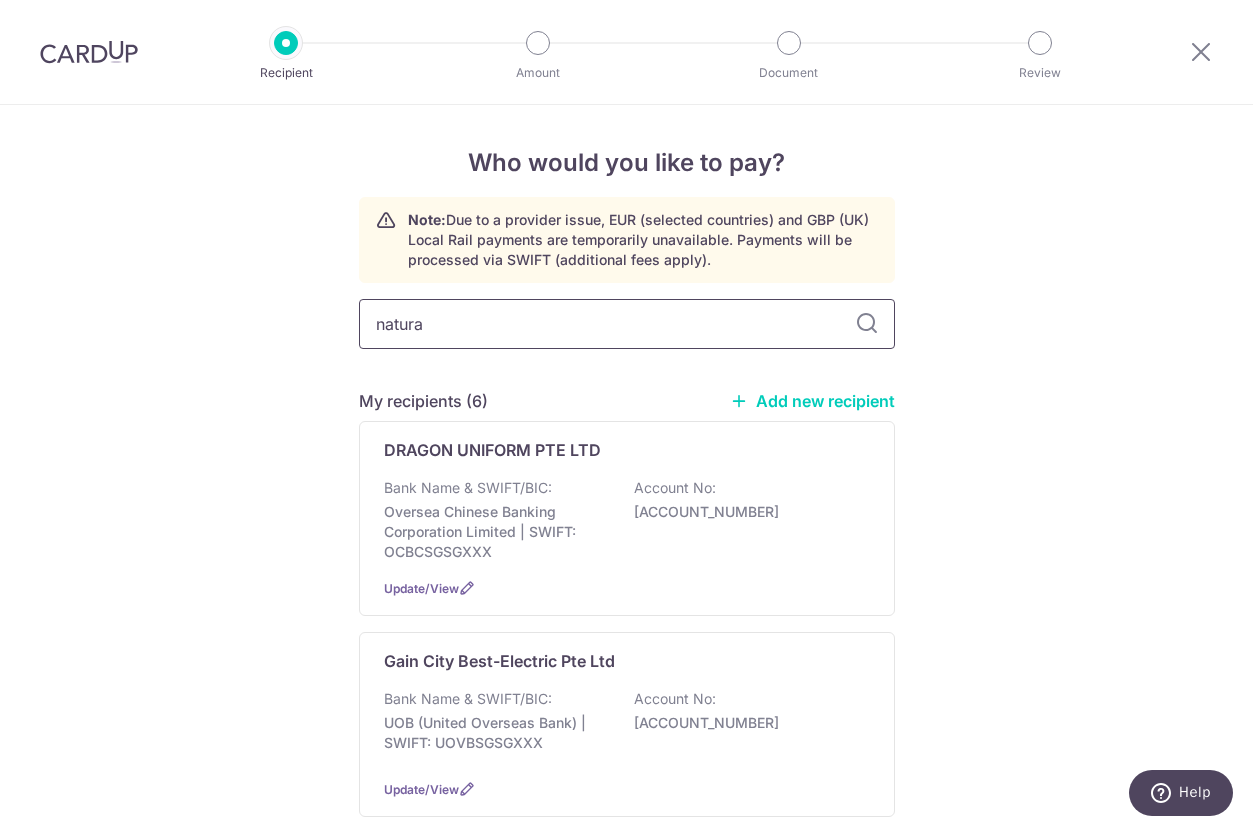 type on "natural" 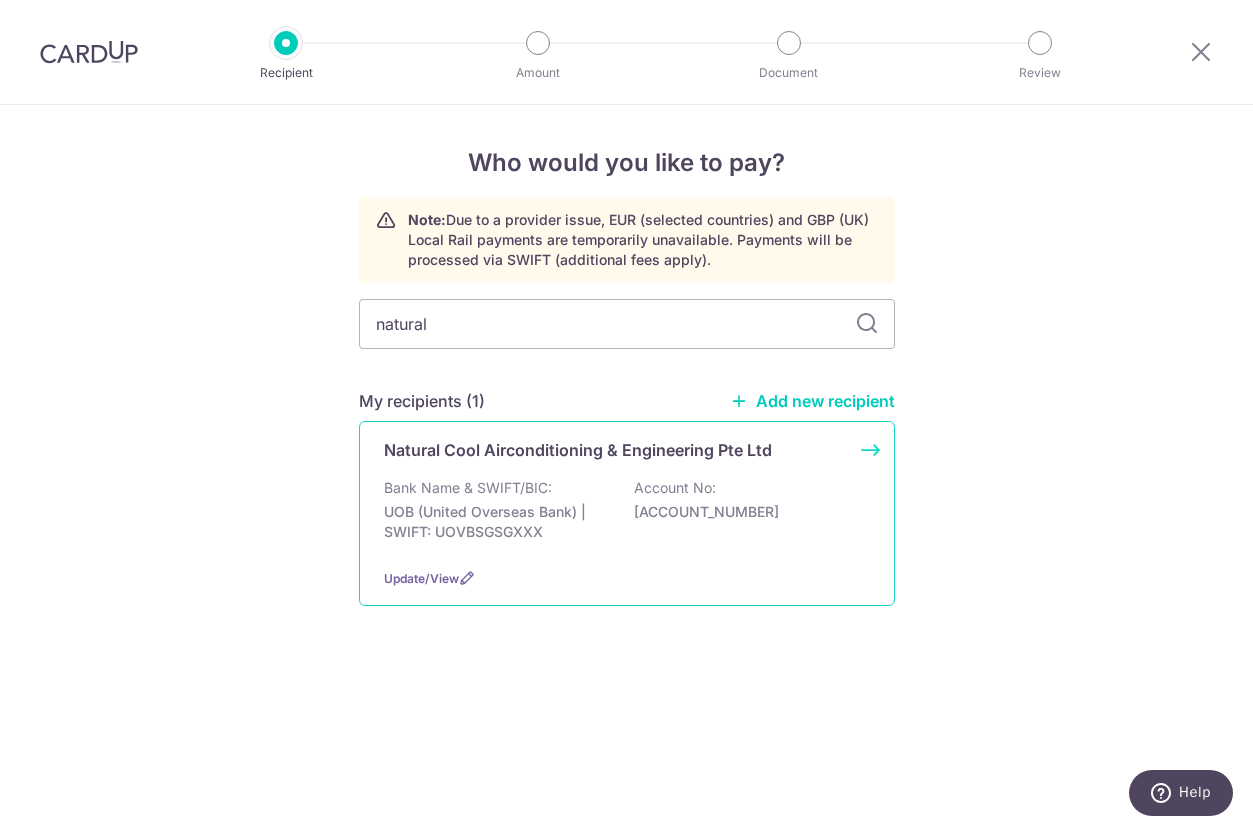 click on "Bank Name & SWIFT/BIC:
[BANK_NAME] | SWIFT: [SWIFT_CODE]
Account No:
[ACCOUNT_NUMBER]" at bounding box center (627, 515) 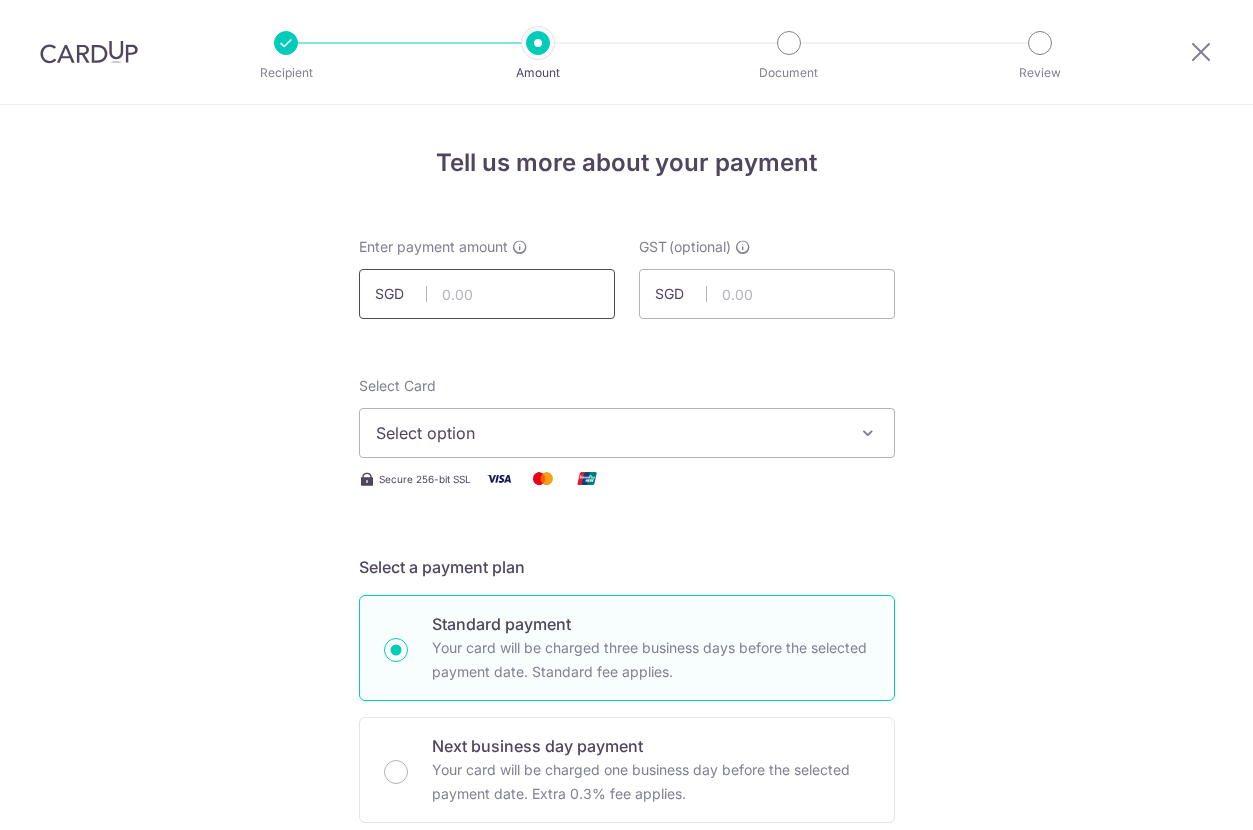 scroll, scrollTop: 0, scrollLeft: 0, axis: both 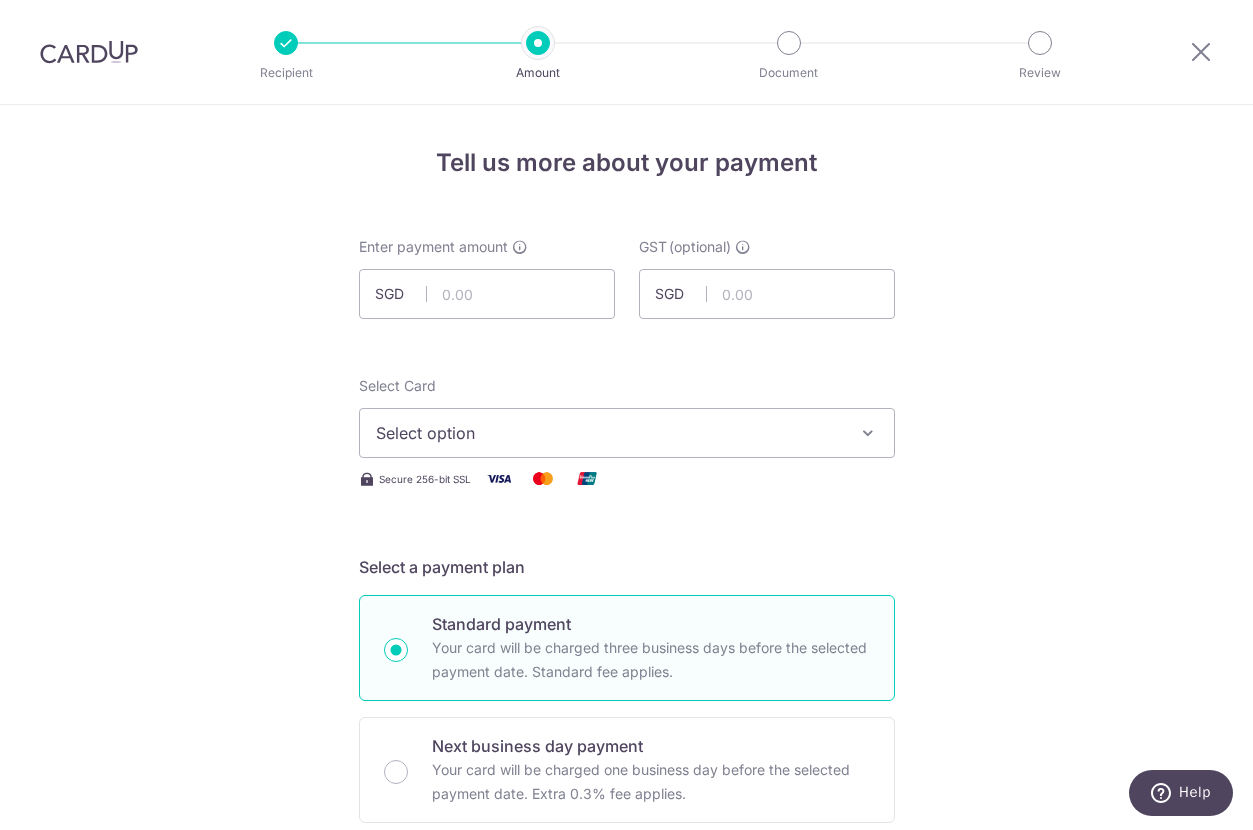 click on "Enter payment amount
SGD
GST
(optional)
SGD
Select Card
Select option
Add credit card
Your Cards
**** 2442
**** 8013
Secure 256-bit SSL
Text" at bounding box center (627, 1095) 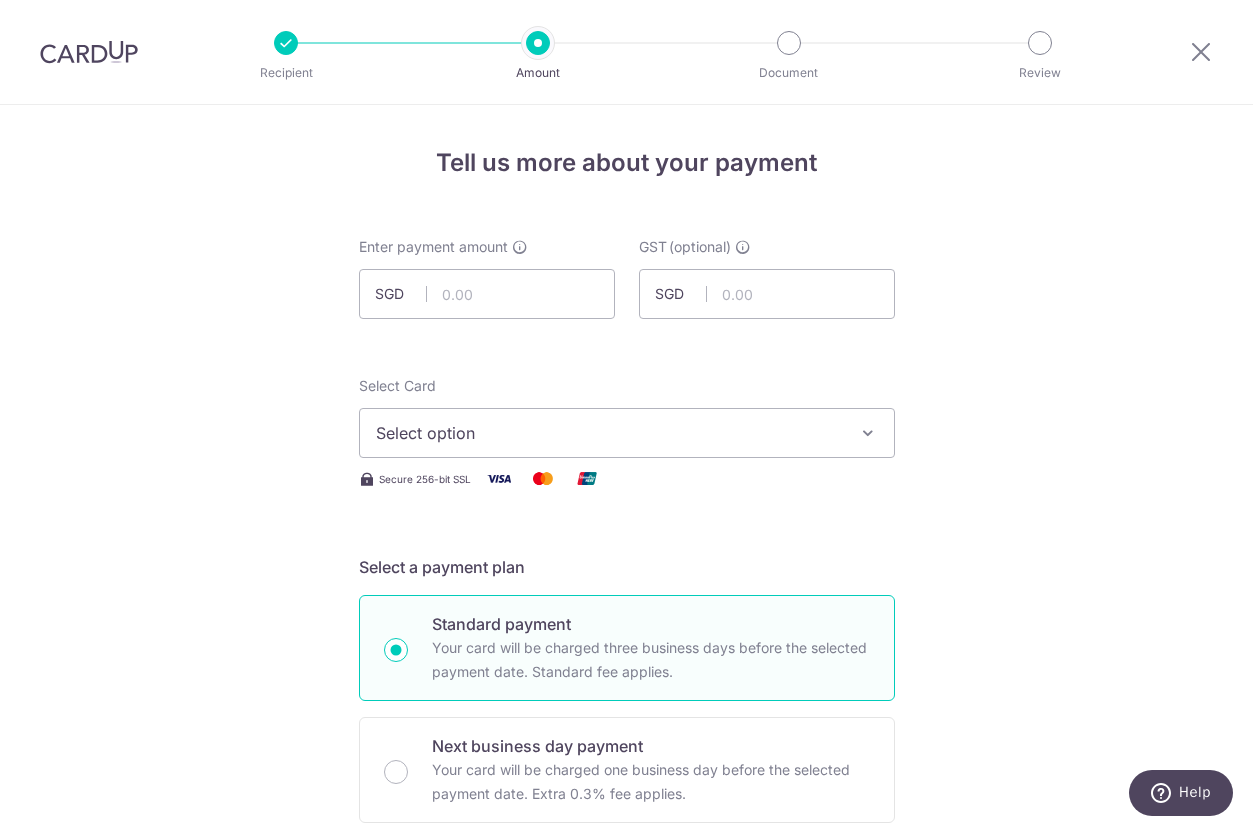 click on "Tell us more about your payment
Enter payment amount
SGD
GST
(optional)
SGD
Select Card
Select option
Add credit card
Your Cards
**** 2442
**** 8013
Secure 256-bit SSL" at bounding box center (626, 1076) 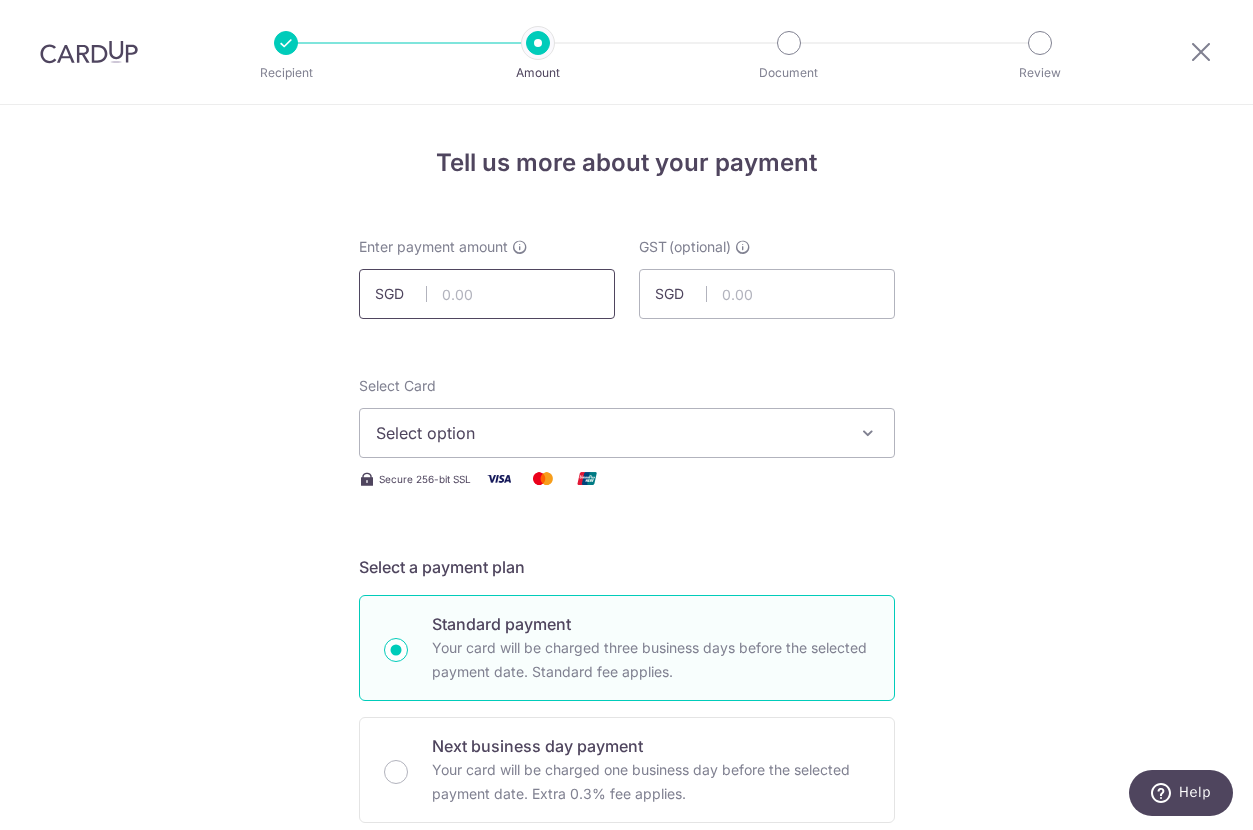 drag, startPoint x: 470, startPoint y: 289, endPoint x: 584, endPoint y: 311, distance: 116.1034 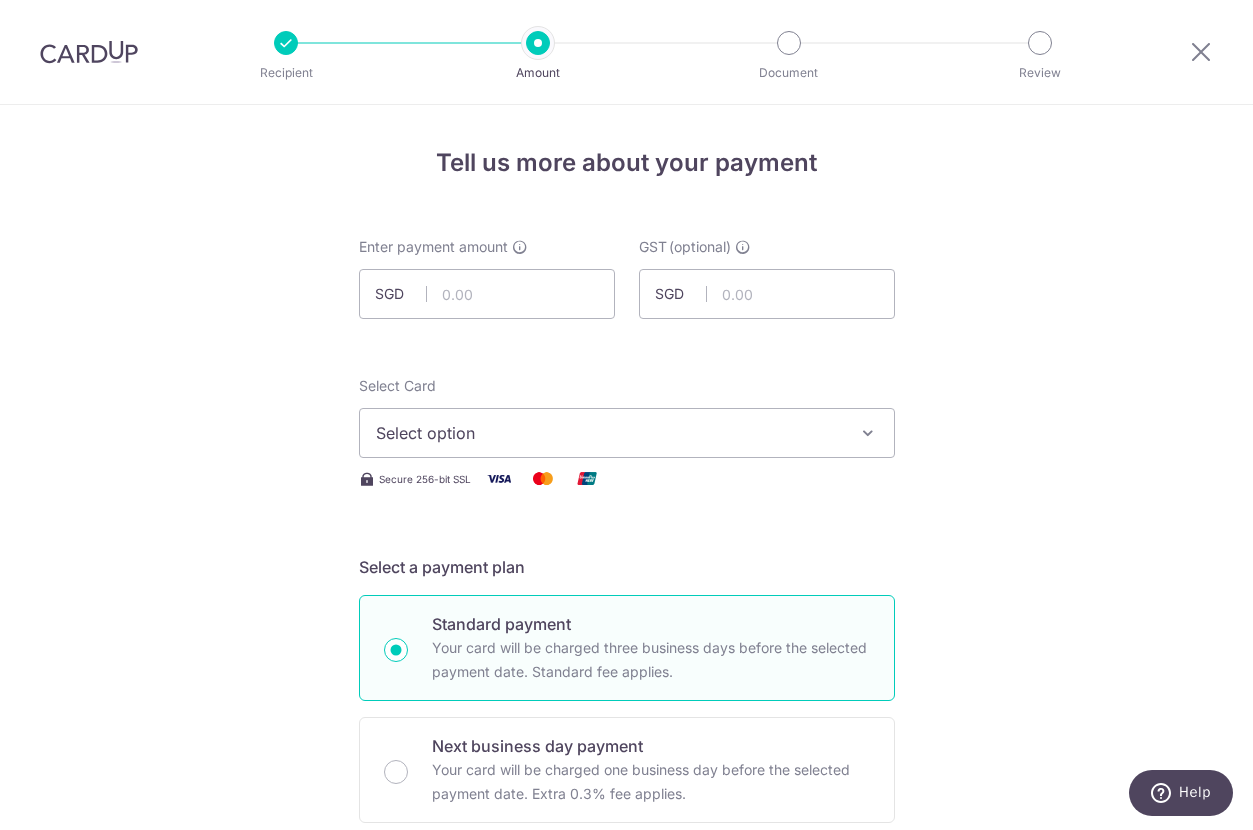 click on "Enter payment amount
SGD
GST
(optional)
SGD
Select Card
Select option
Add credit card
Your Cards
**** 2442
**** 8013
Secure 256-bit SSL
Text" at bounding box center (627, 1095) 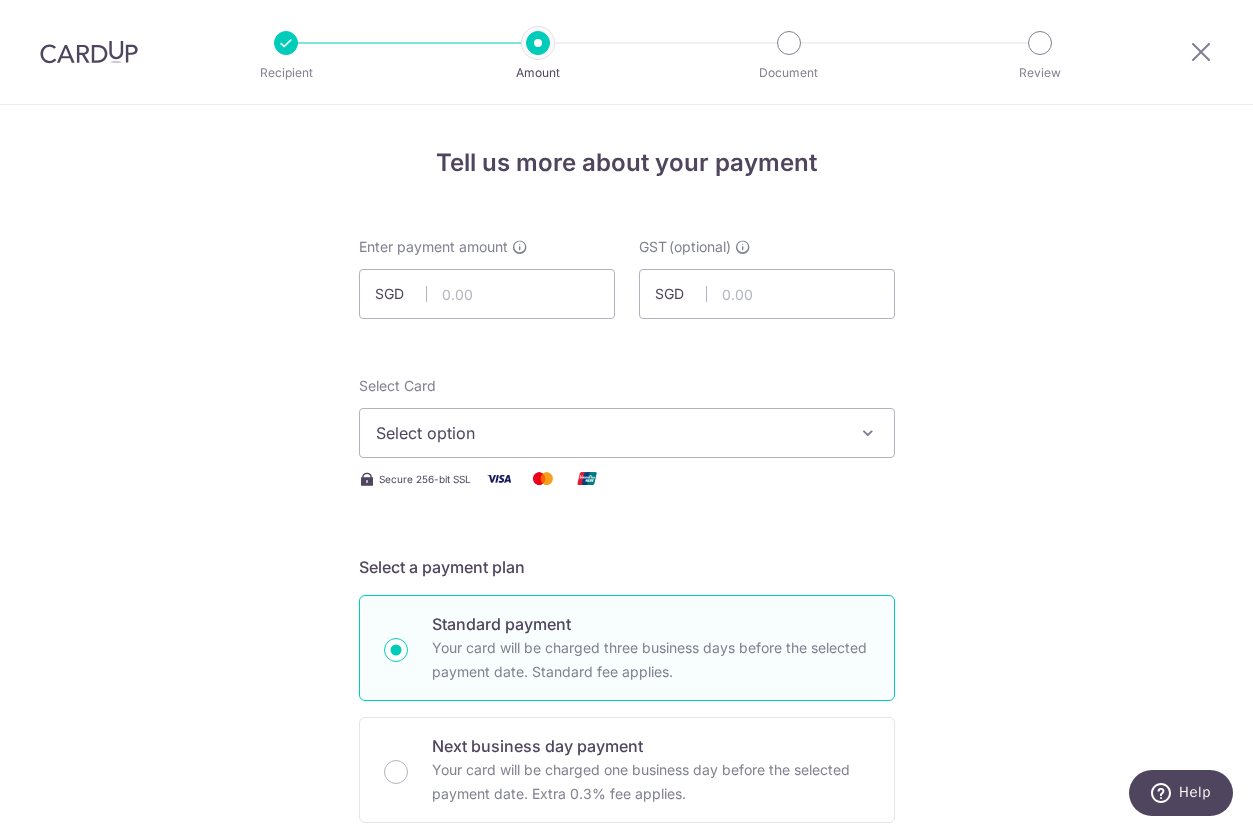 click on "Tell us more about your payment
Enter payment amount
SGD
GST
(optional)
SGD
Select Card
Select option
Add credit card
Your Cards
**** 2442
**** 8013
Secure 256-bit SSL" at bounding box center [626, 1076] 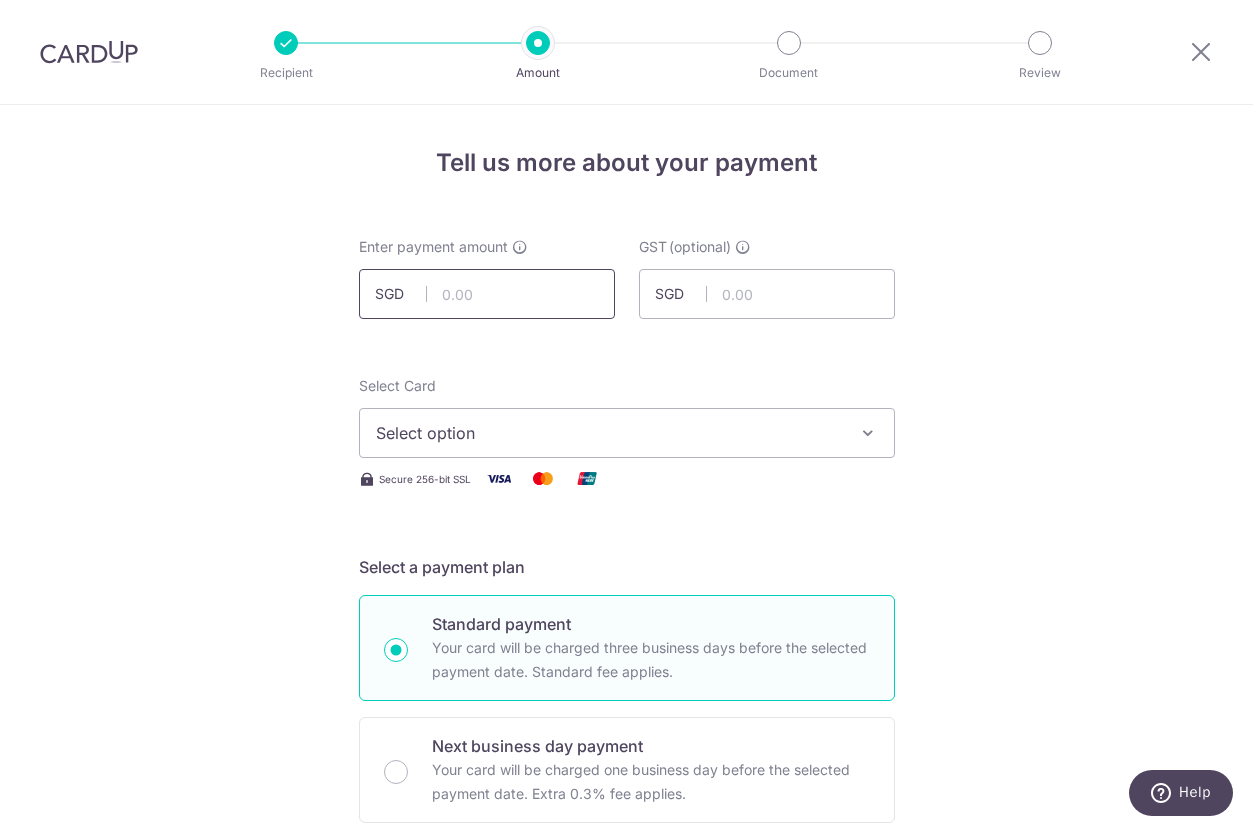 drag, startPoint x: 558, startPoint y: 298, endPoint x: 597, endPoint y: 304, distance: 39.45884 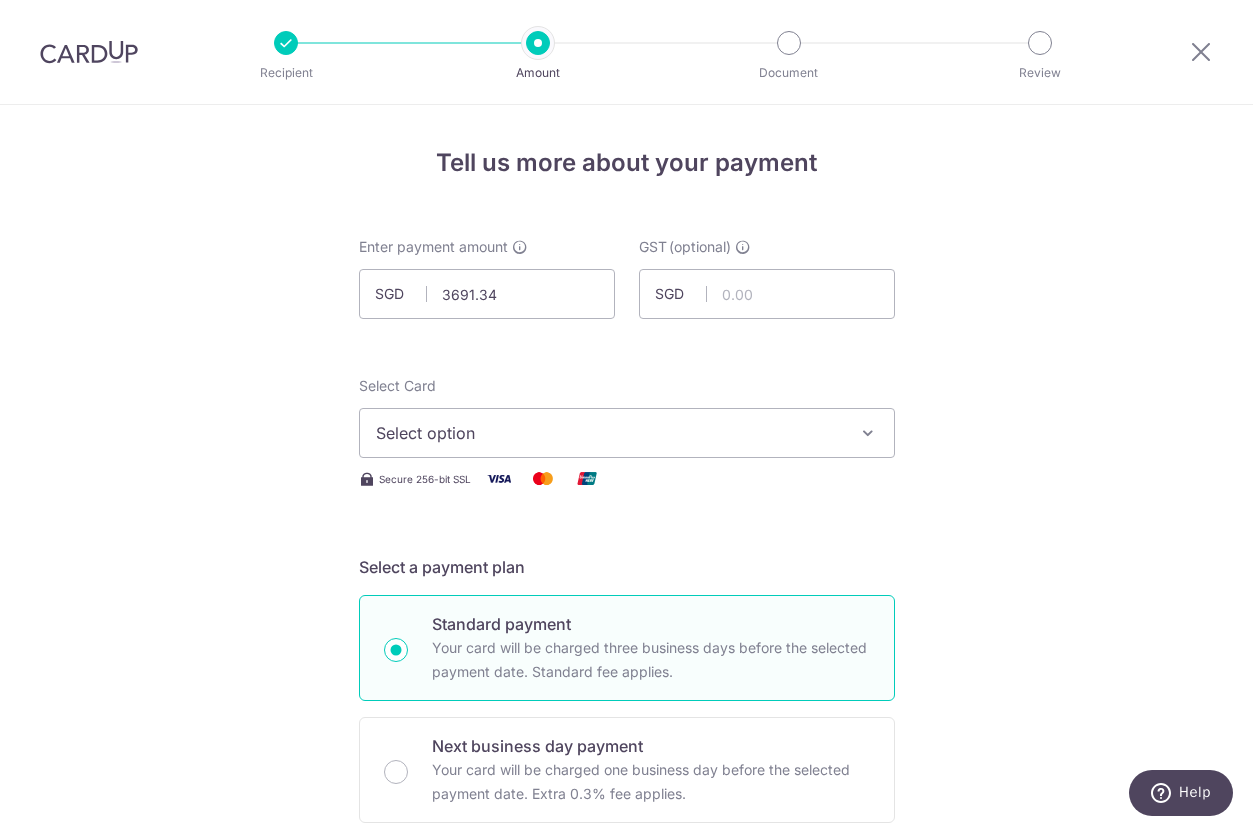 click on "Enter payment amount
SGD
3691.34
GST
(optional)
SGD
Select Card
Select option
Add credit card
Your Cards
**** 2442
**** 8013
Secure 256-bit SSL
Text" at bounding box center [627, 1095] 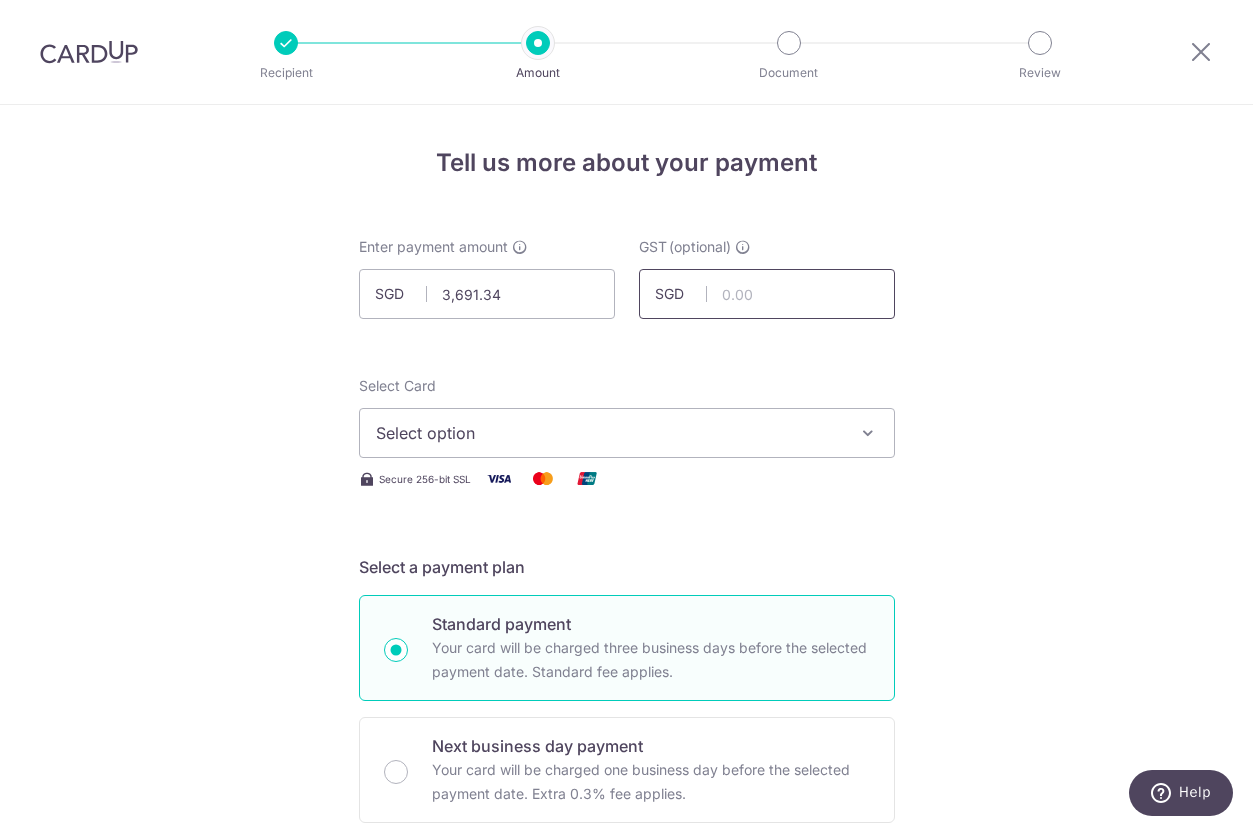 drag, startPoint x: 834, startPoint y: 305, endPoint x: 905, endPoint y: 317, distance: 72.00694 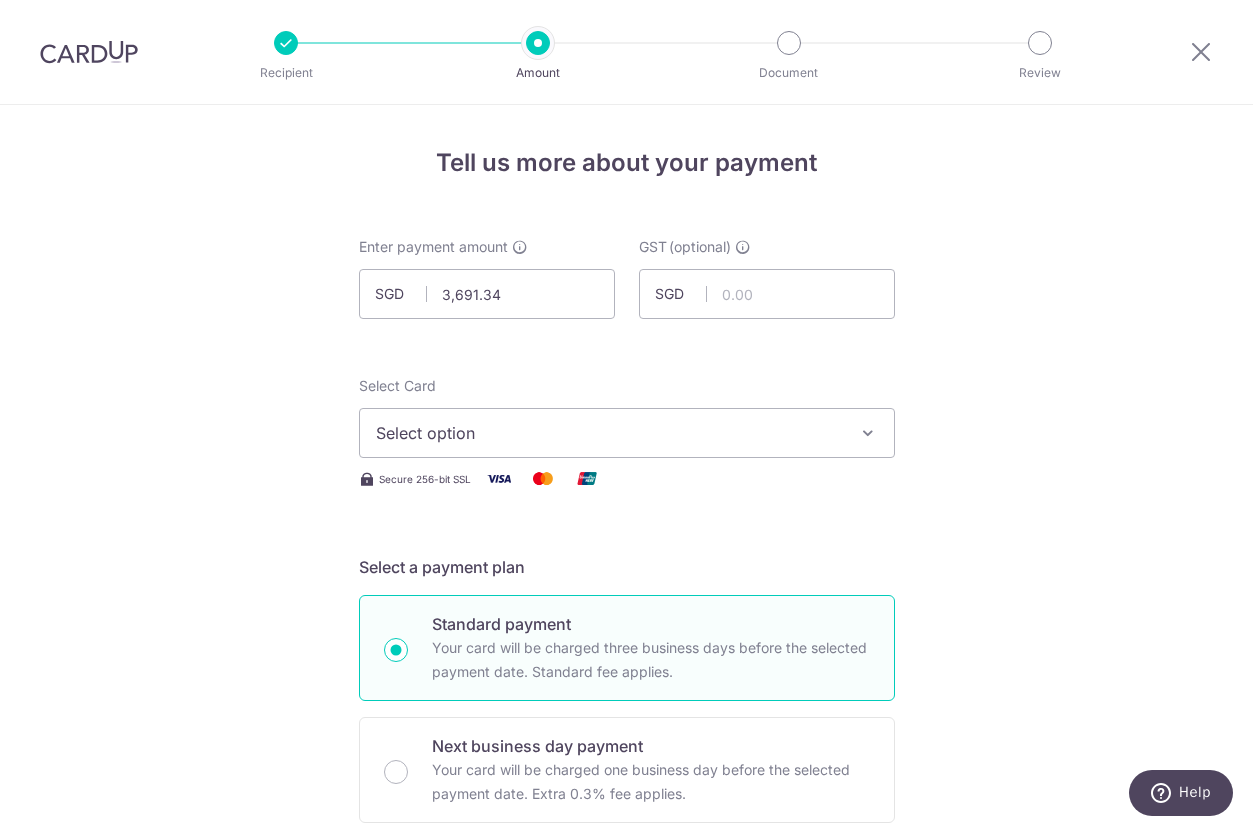 click on "Tell us more about your payment
Enter payment amount
SGD
3,691.34
3691.34
GST
(optional)
SGD
Select Card
Select option
Add credit card
Your Cards
**** 2442
**** 8013
Secure 256-bit SSL" at bounding box center [626, 1076] 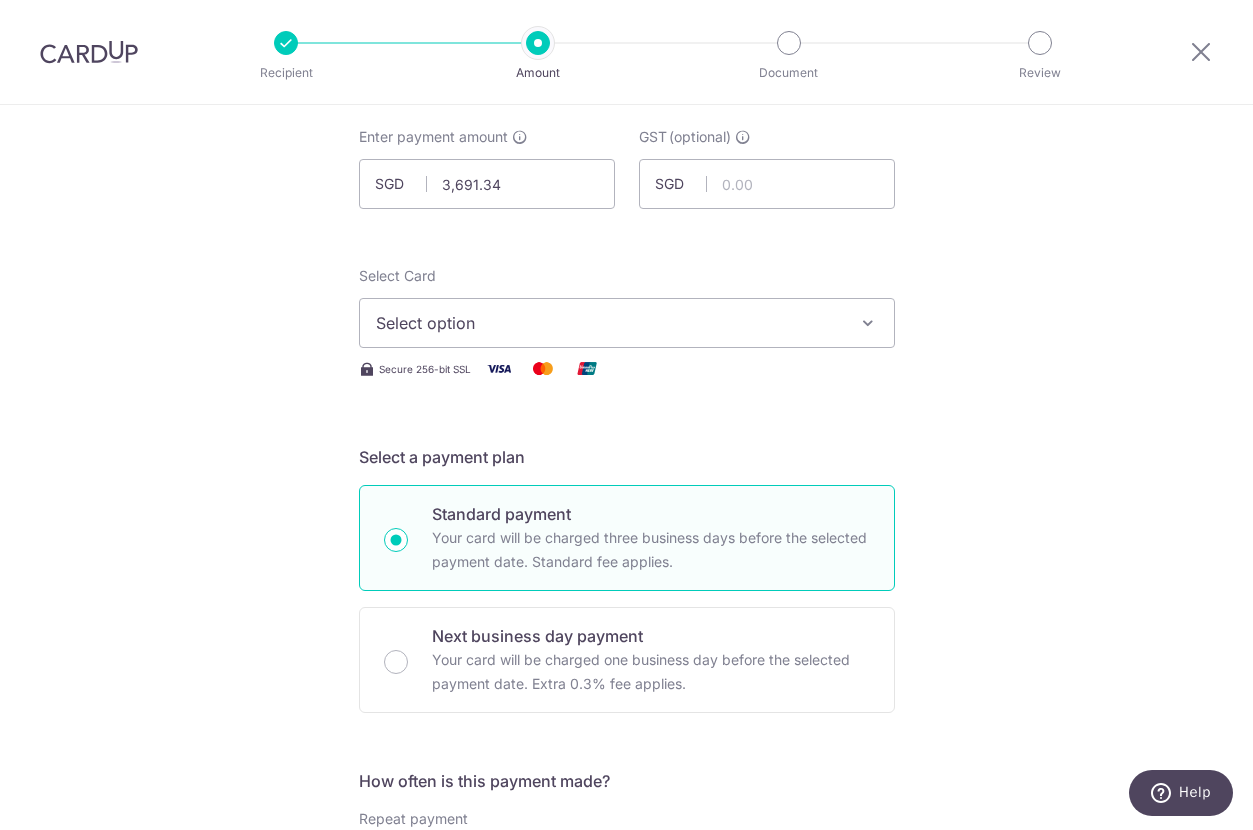 scroll, scrollTop: 200, scrollLeft: 0, axis: vertical 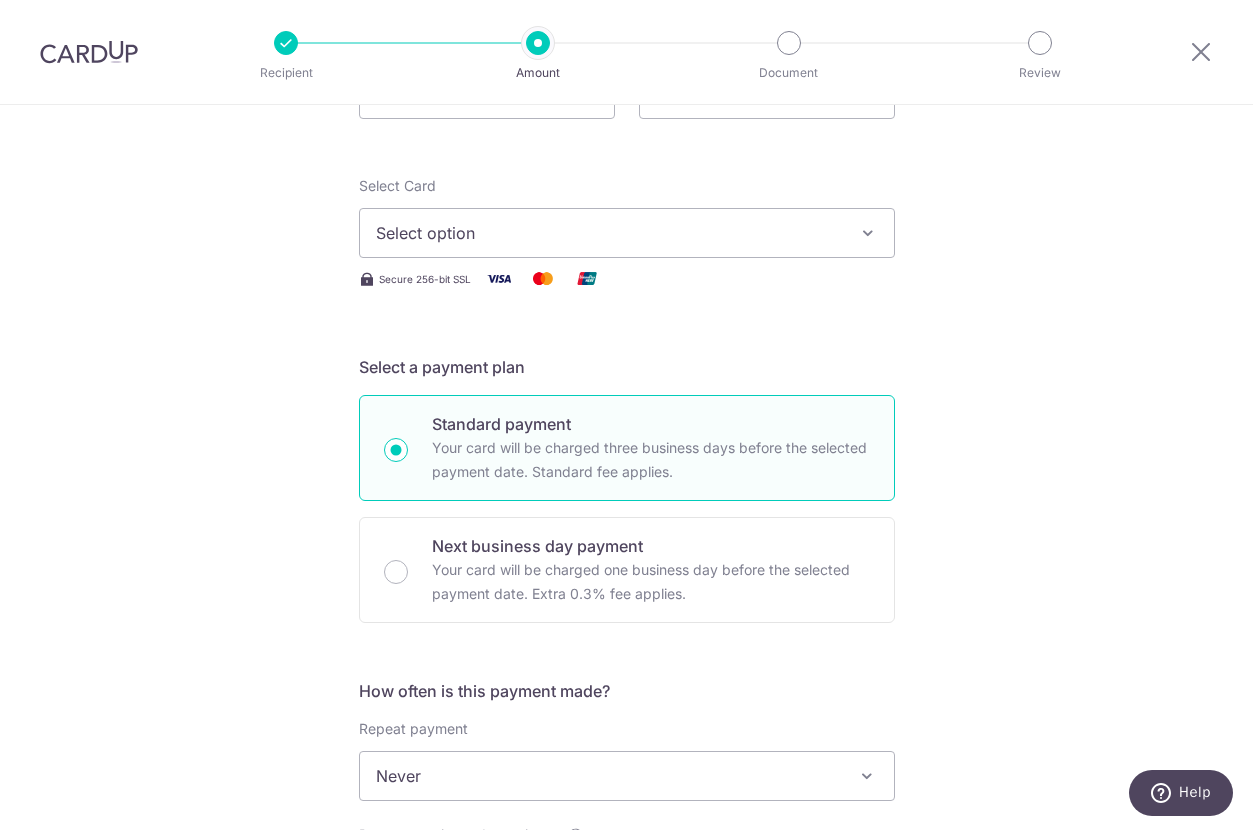 click on "Select option" at bounding box center (609, 233) 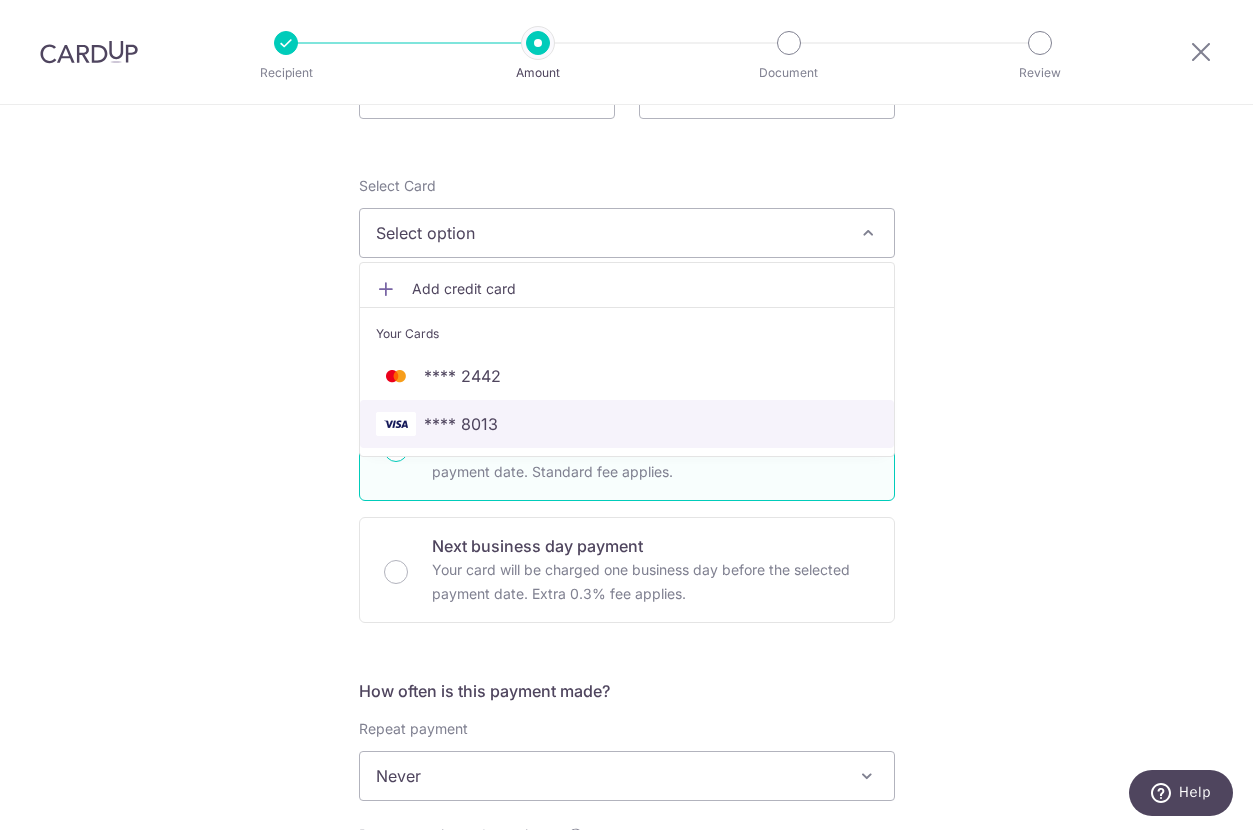 click on "**** 8013" at bounding box center [627, 424] 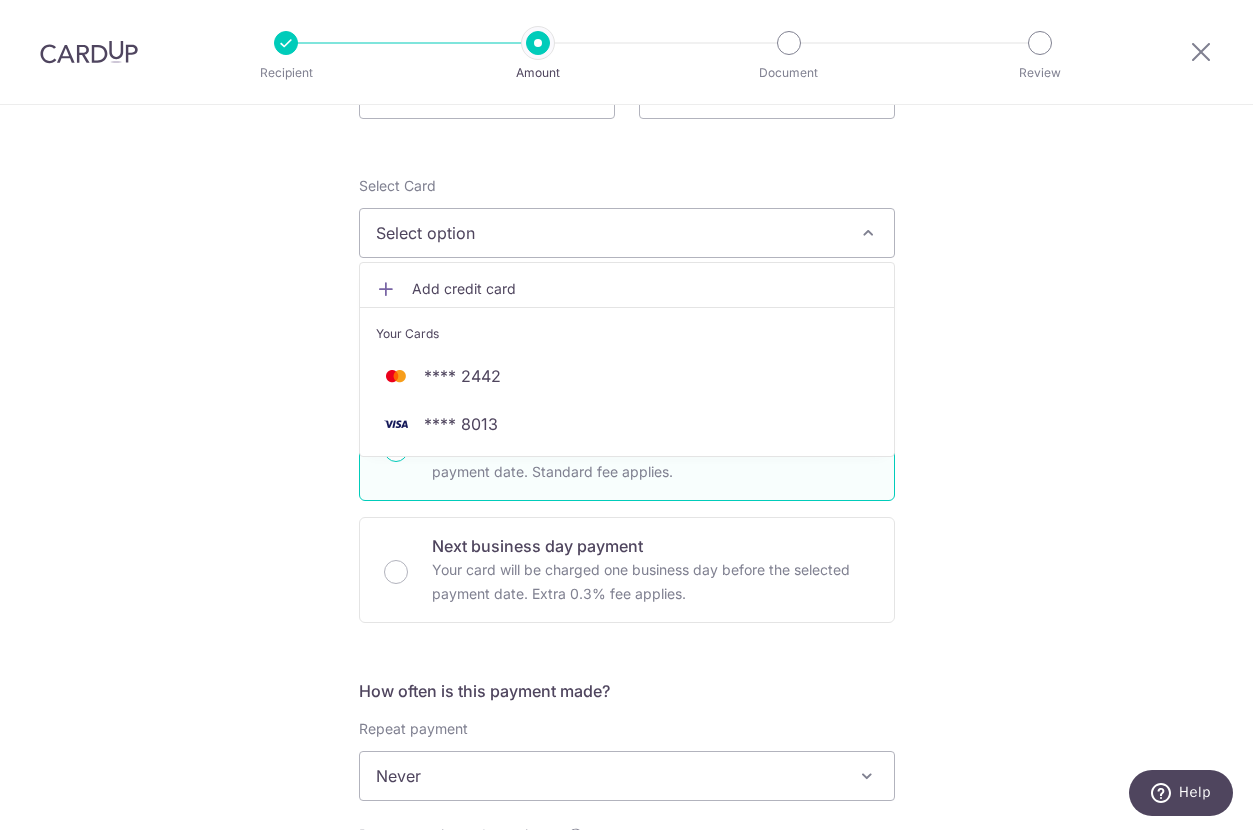 click on "Tell us more about your payment
Enter payment amount
SGD
3,691.34
3691.34
GST
(optional)
SGD
Select Card
Select option
Add credit card
Your Cards
**** 2442
**** 8013
Secure 256-bit SSL" at bounding box center (626, 876) 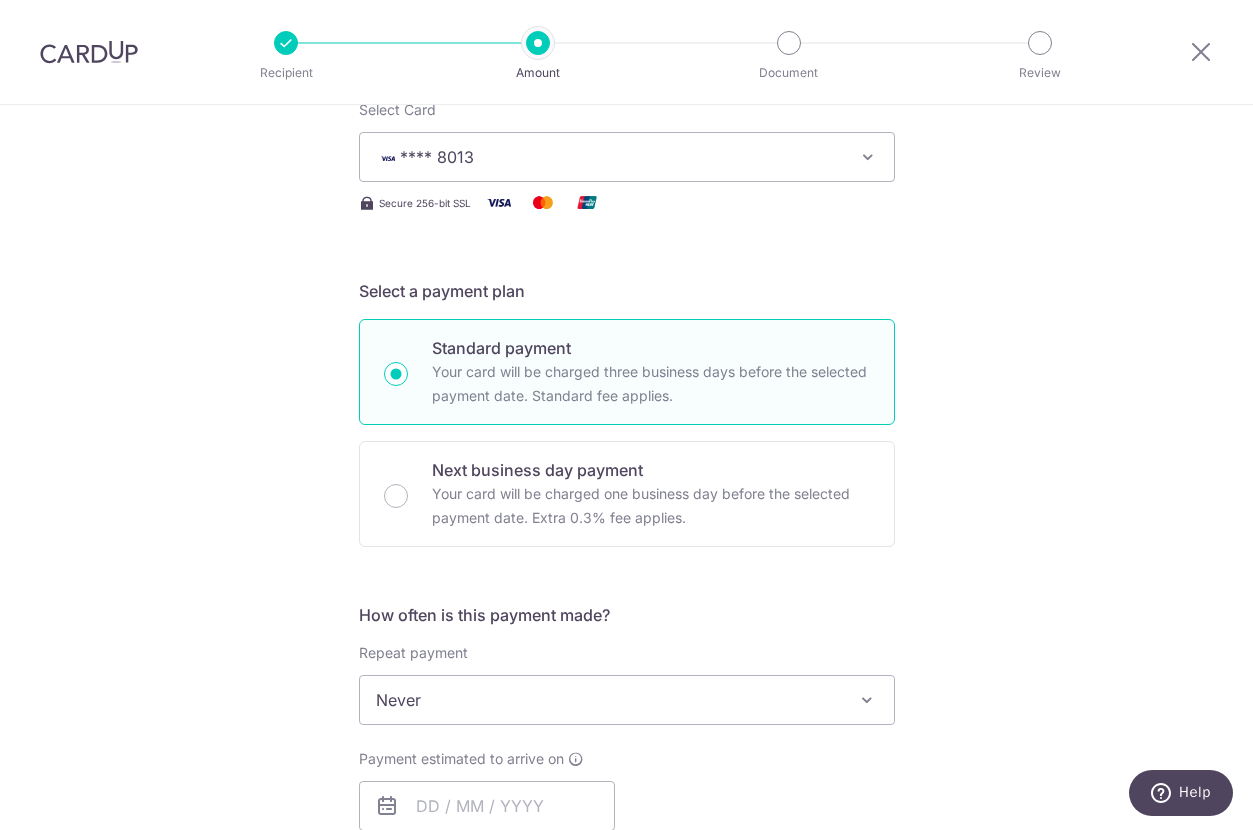 scroll, scrollTop: 400, scrollLeft: 0, axis: vertical 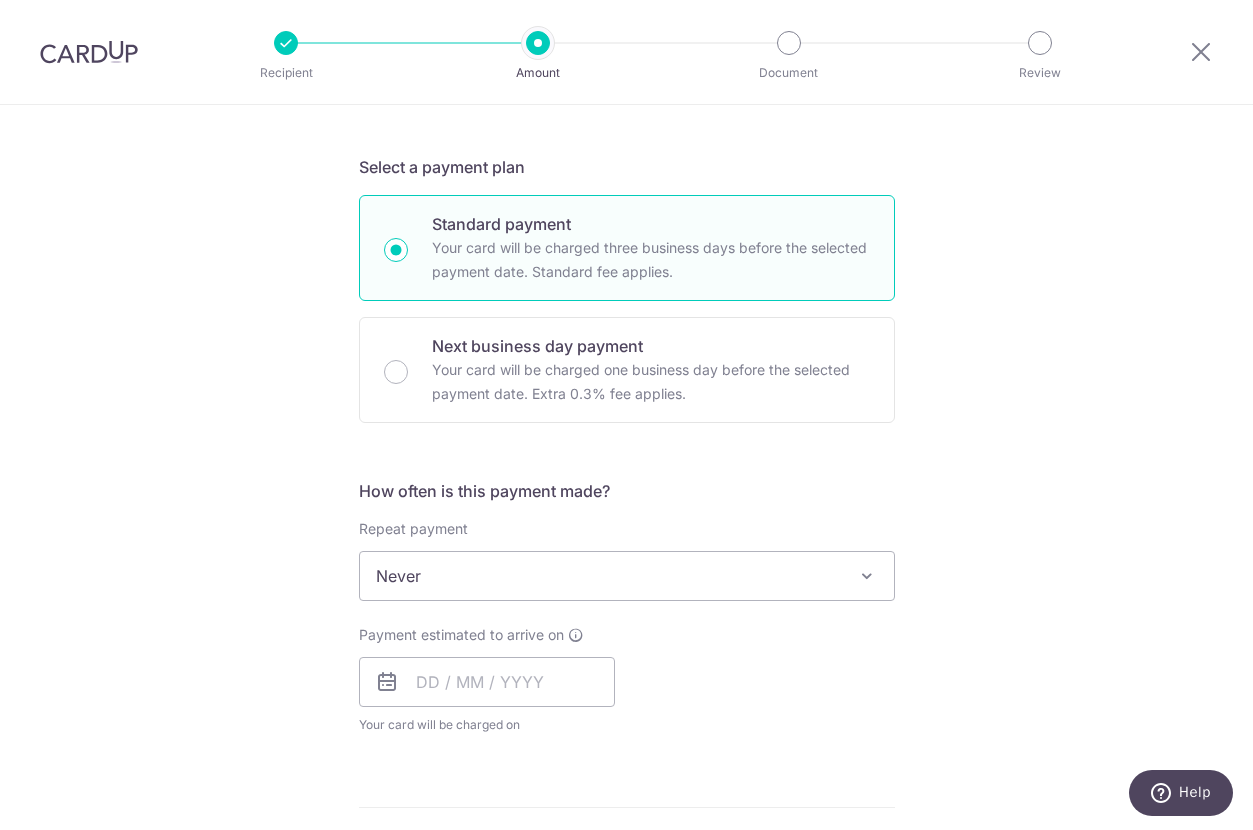 click on "Never" at bounding box center [627, 576] 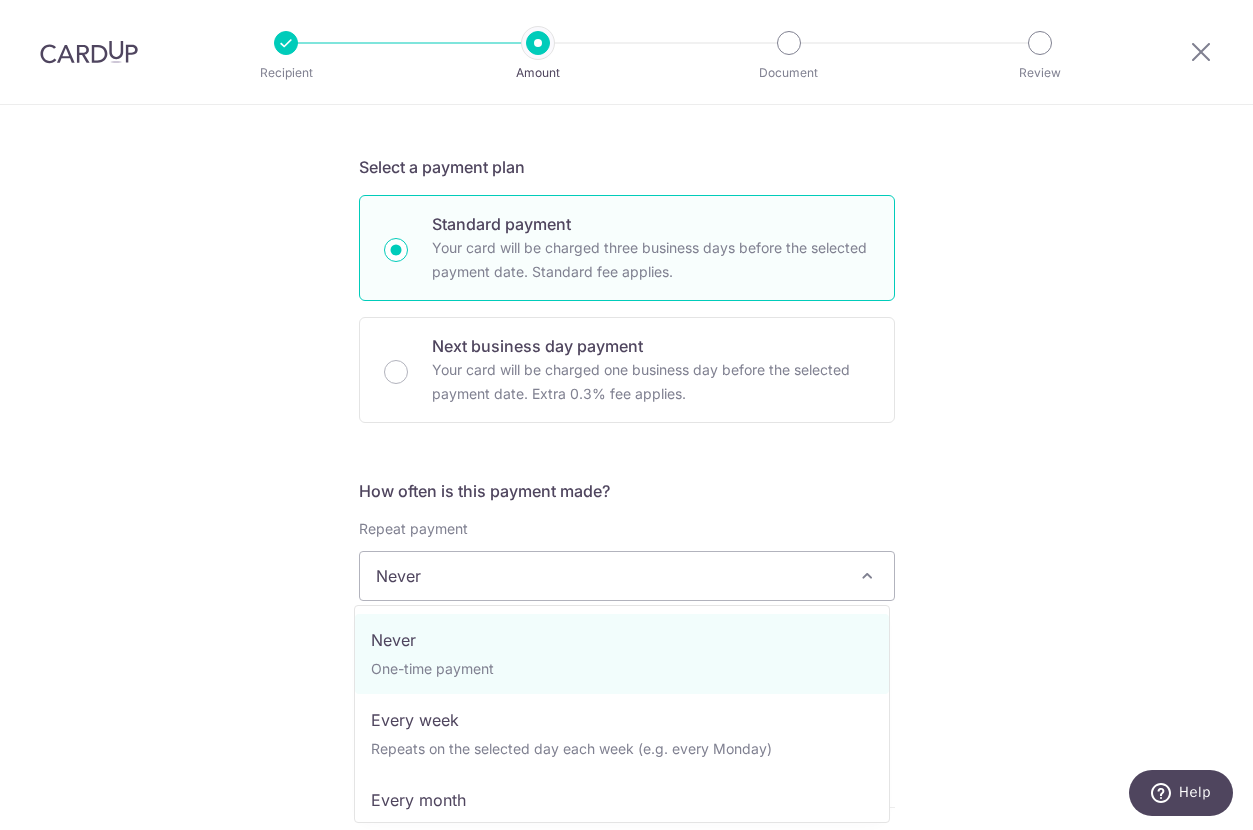 click on "Tell us more about your payment
Enter payment amount
SGD
3,691.34
3691.34
GST
(optional)
SGD
Select Card
**** 8013
Add credit card
Your Cards
**** 2442
**** 8013
Secure 256-bit SSL" at bounding box center [626, 676] 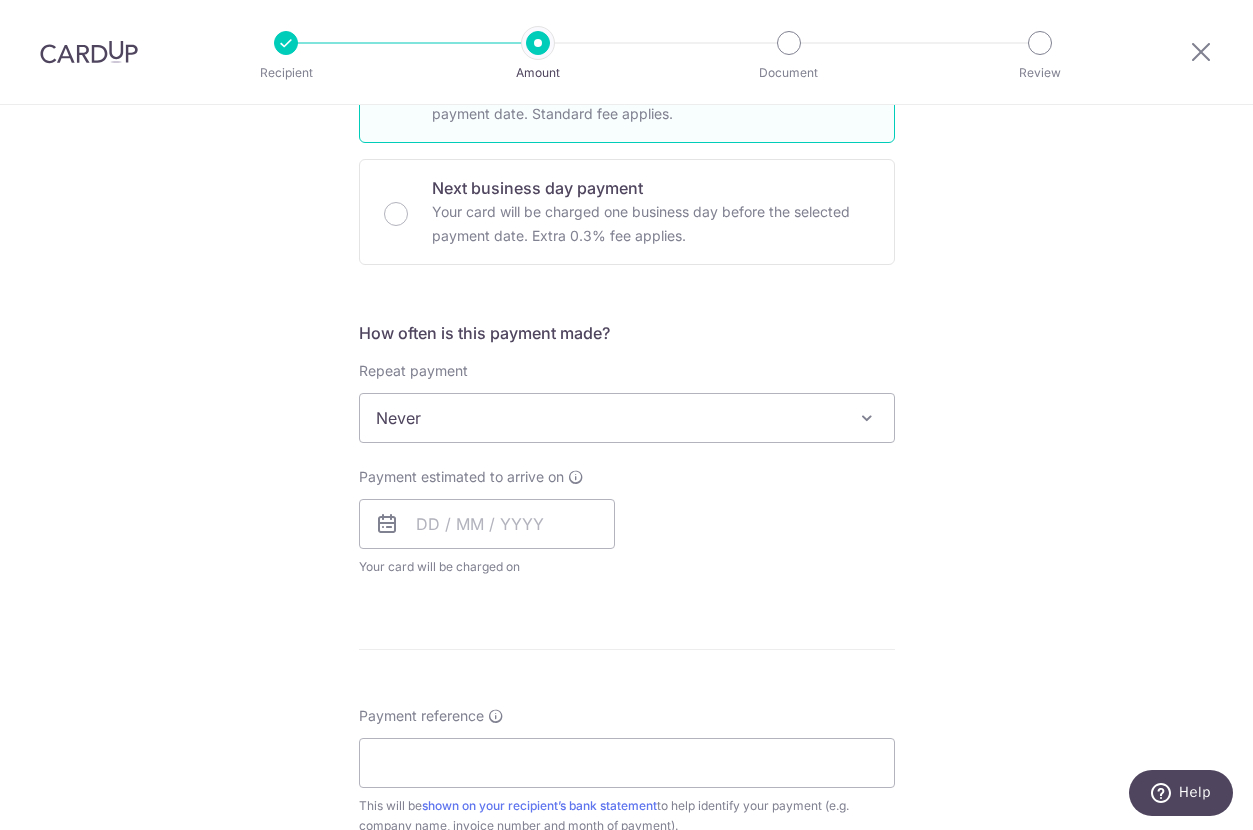 scroll, scrollTop: 700, scrollLeft: 0, axis: vertical 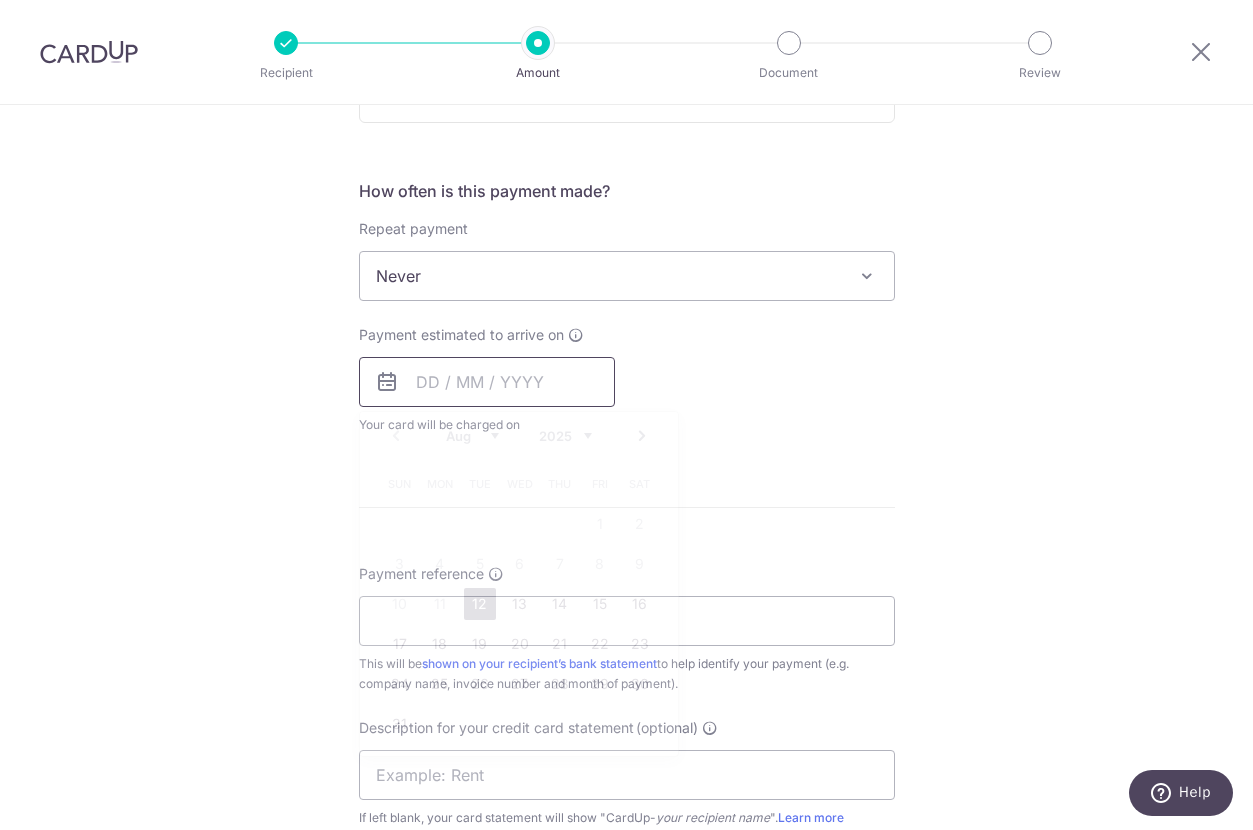 click at bounding box center (487, 382) 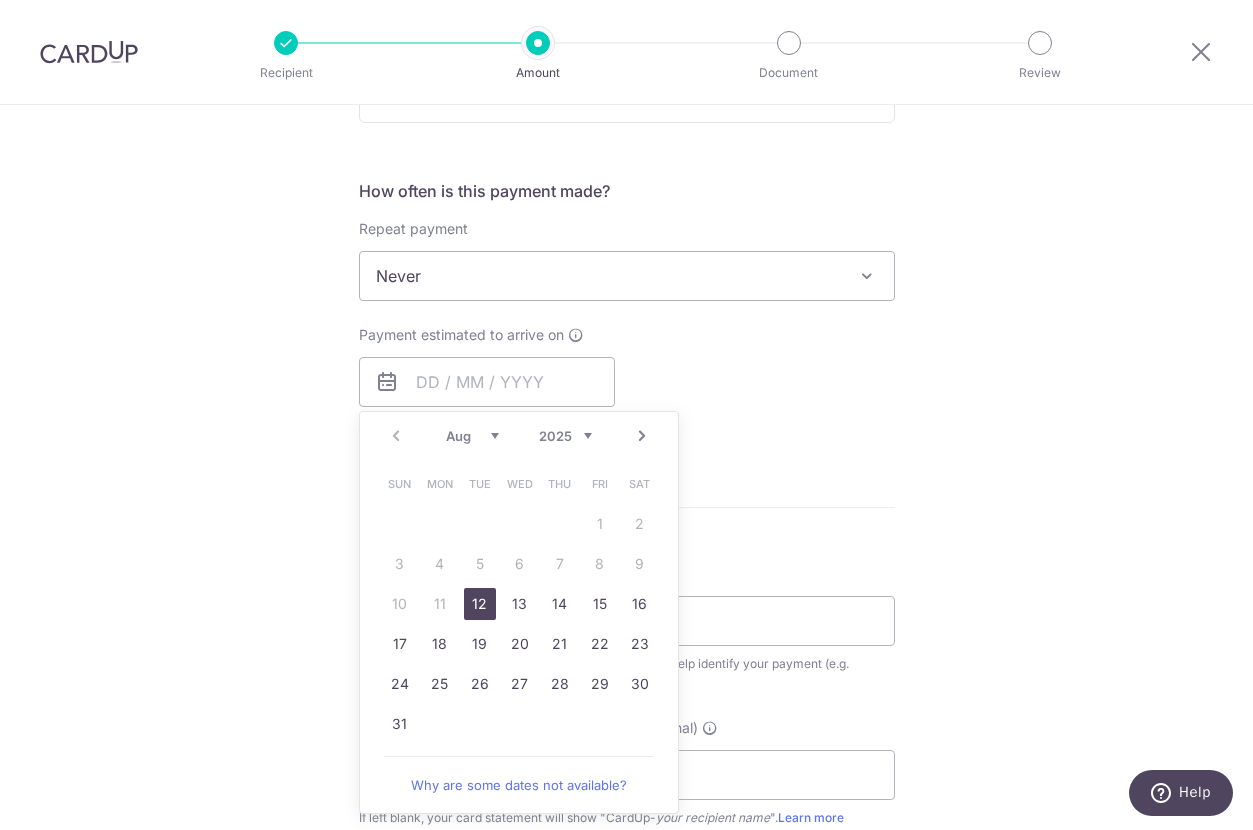 click on "12" at bounding box center (480, 604) 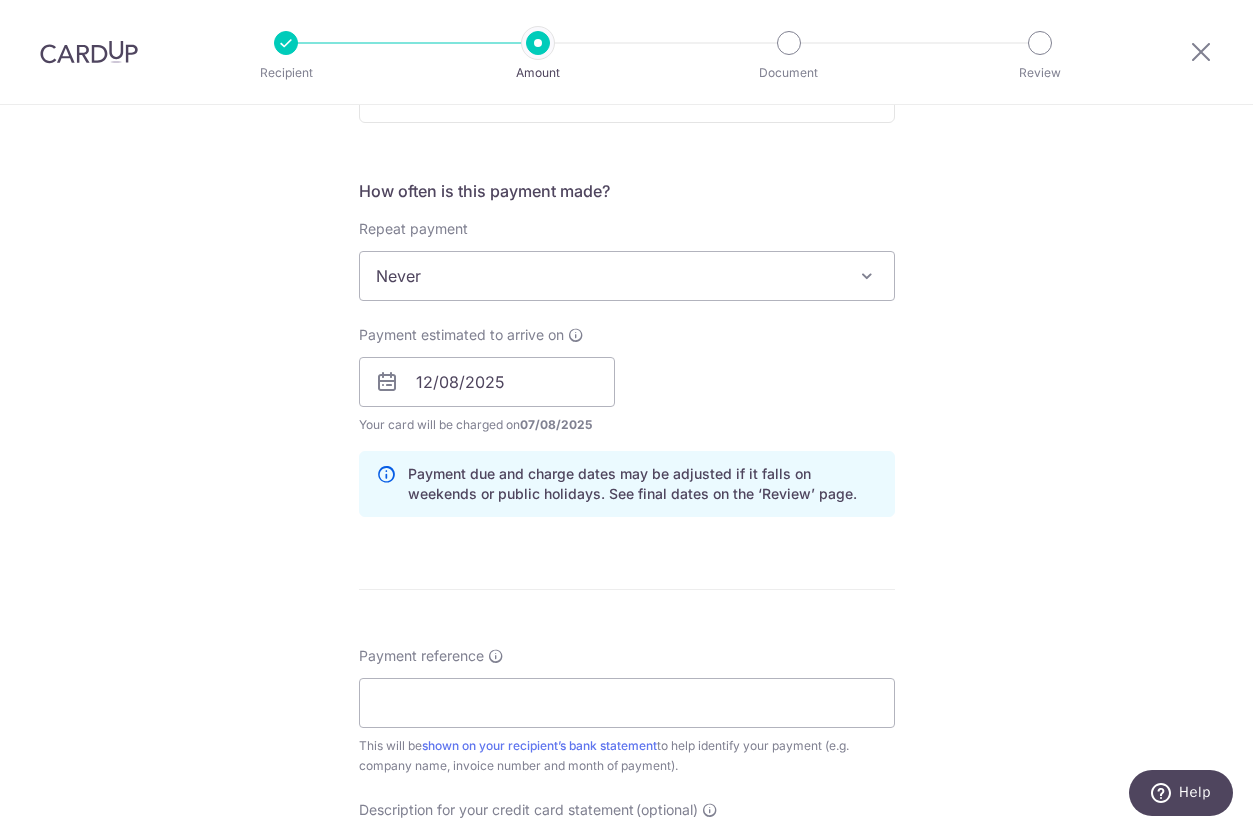 click on "Tell us more about your payment
Enter payment amount
SGD
3,691.34
3691.34
GST
(optional)
SGD
Select Card
**** 8013
Add credit card
Your Cards
**** 2442
**** 8013
Secure 256-bit SSL" at bounding box center (626, 417) 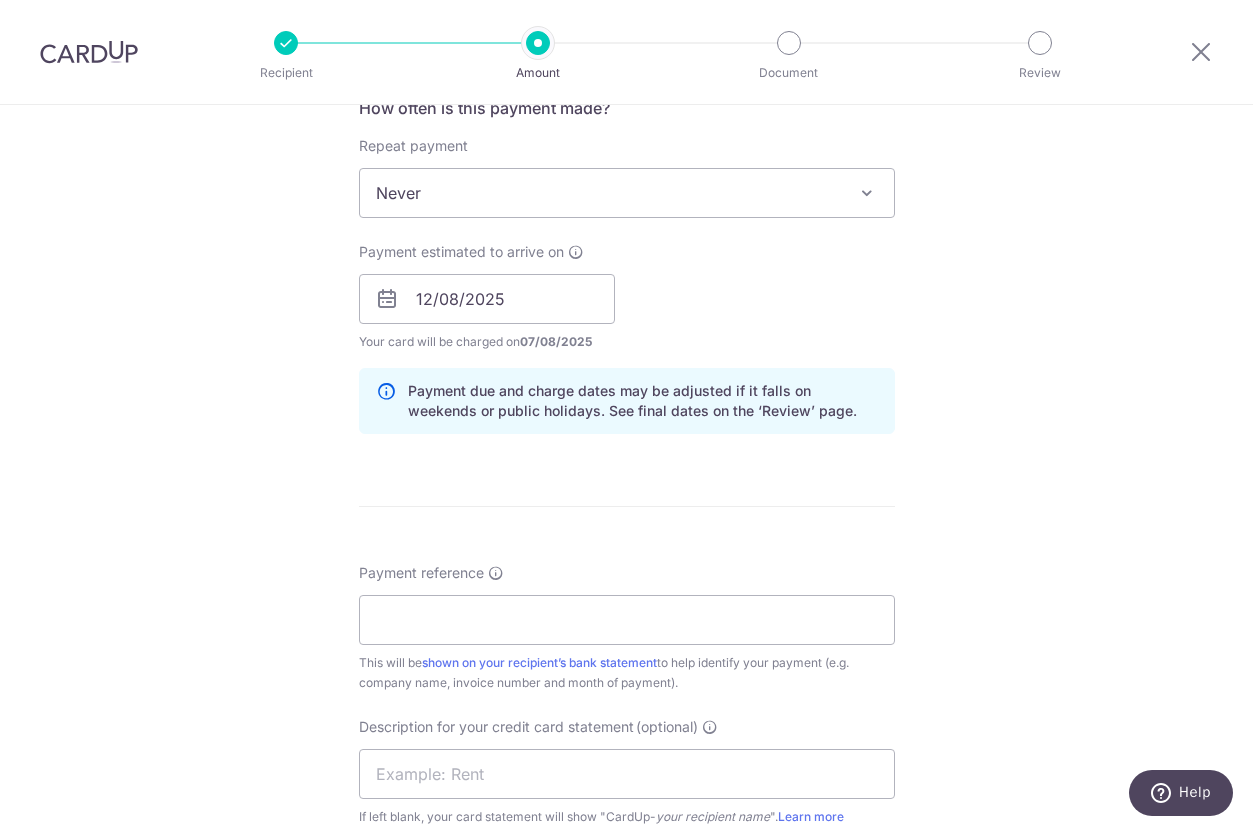 scroll, scrollTop: 900, scrollLeft: 0, axis: vertical 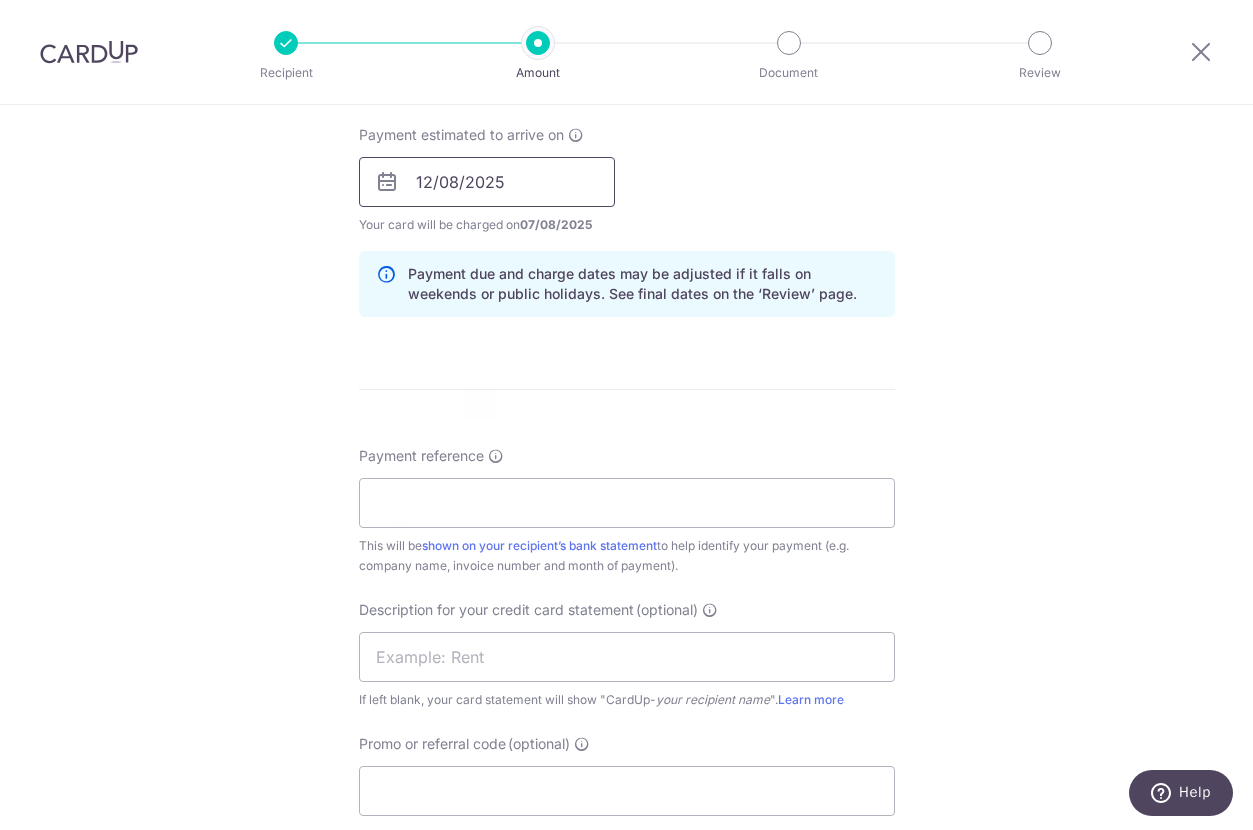 click on "12/08/2025" at bounding box center (487, 182) 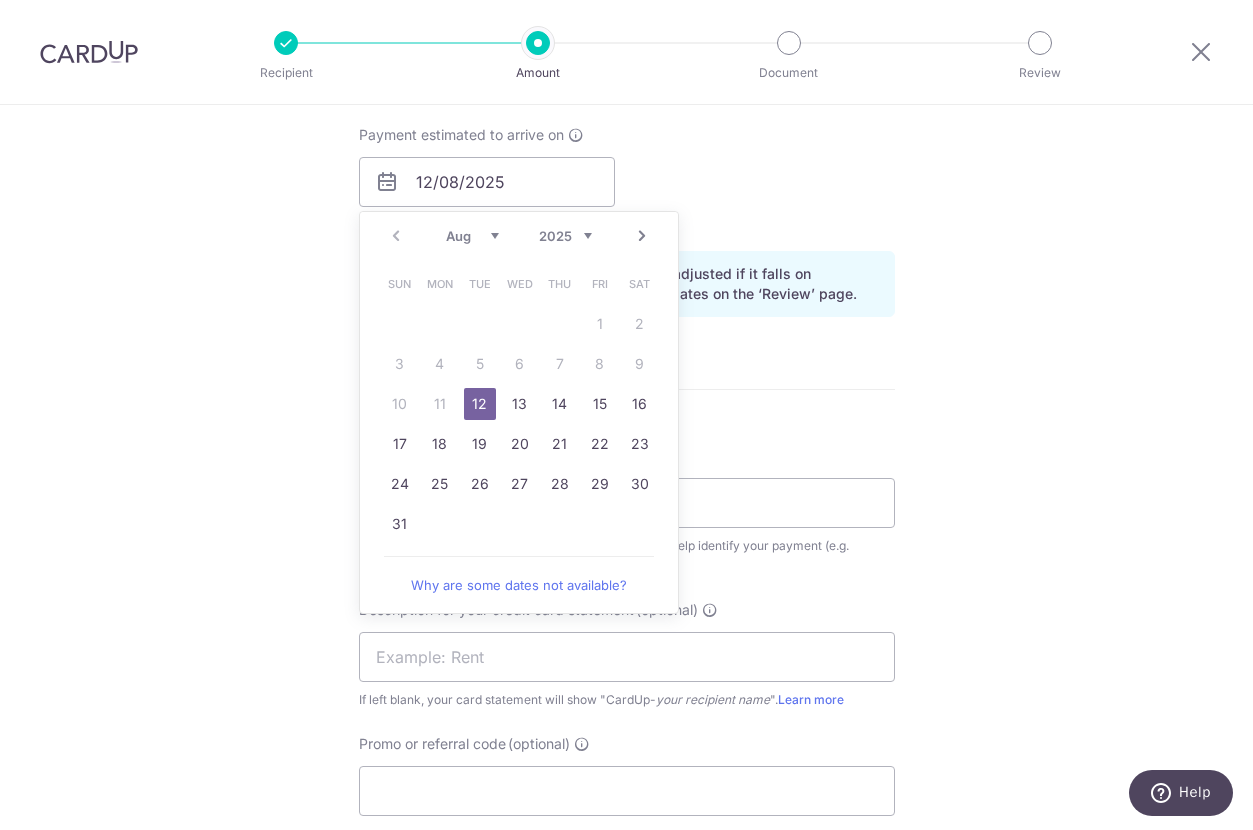 click on "Tell us more about your payment
Enter payment amount
SGD
3,691.34
3691.34
GST
(optional)
SGD
Select Card
**** 8013
Add credit card
Your Cards
**** 2442
**** 8013
Secure 256-bit SSL" at bounding box center (626, 217) 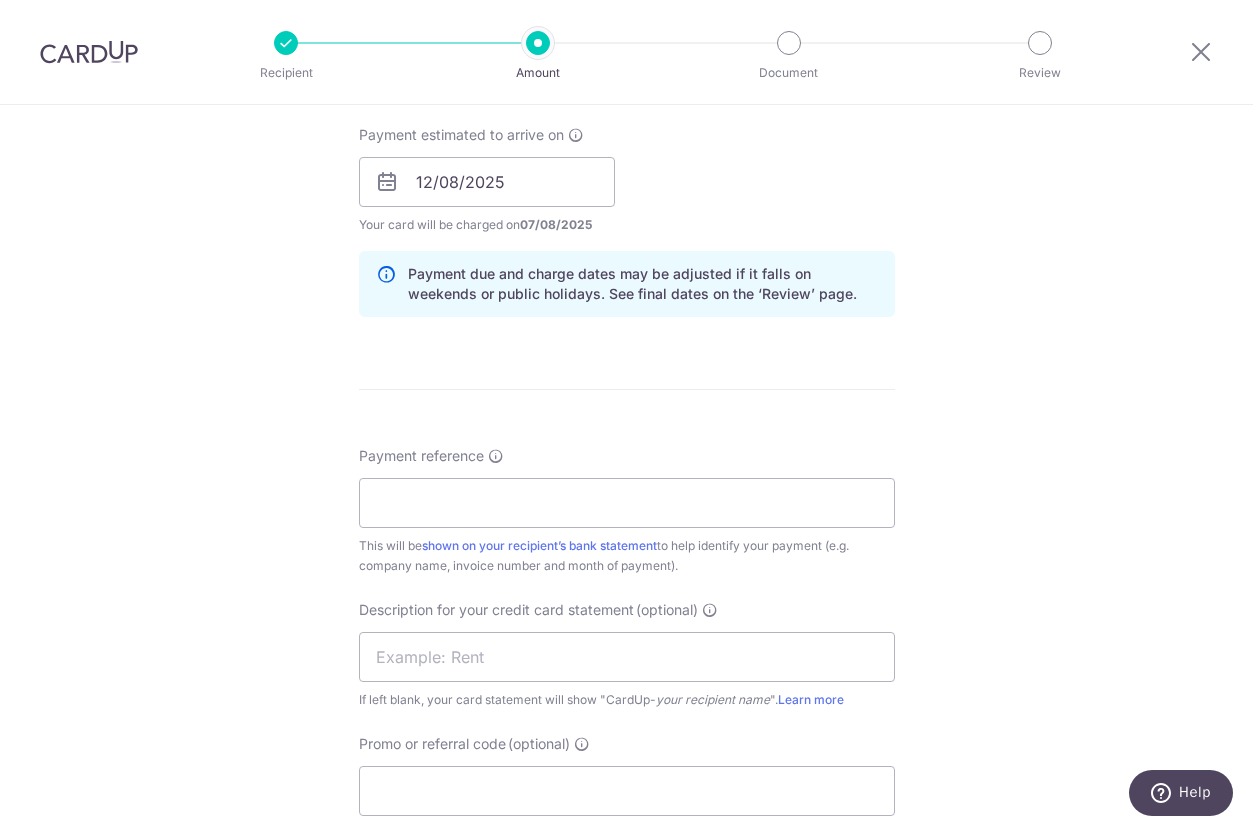 scroll, scrollTop: 700, scrollLeft: 0, axis: vertical 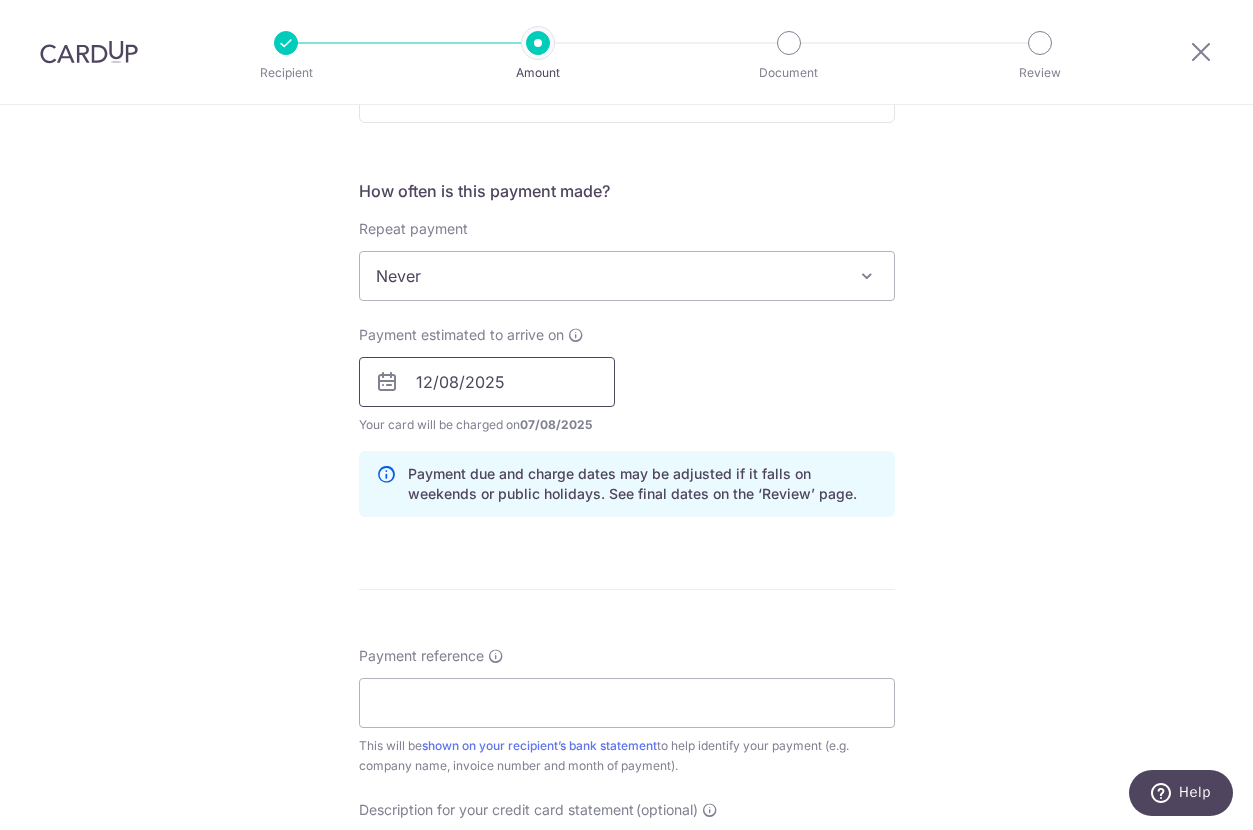 click on "12/08/2025" at bounding box center [487, 382] 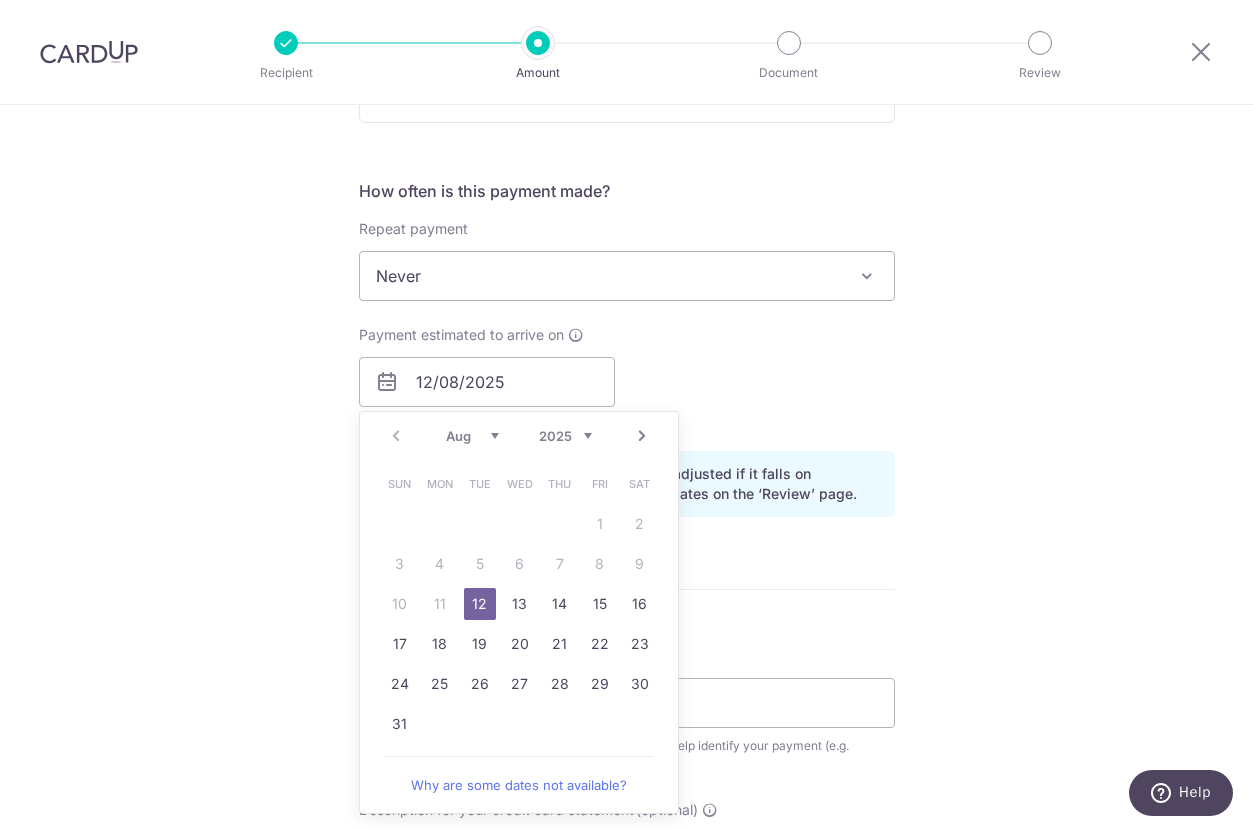 click on "Tell us more about your payment
Enter payment amount
SGD
3,691.34
3691.34
GST
(optional)
SGD
Select Card
**** 8013
Add credit card
Your Cards
**** 2442
**** 8013
Secure 256-bit SSL" at bounding box center (626, 417) 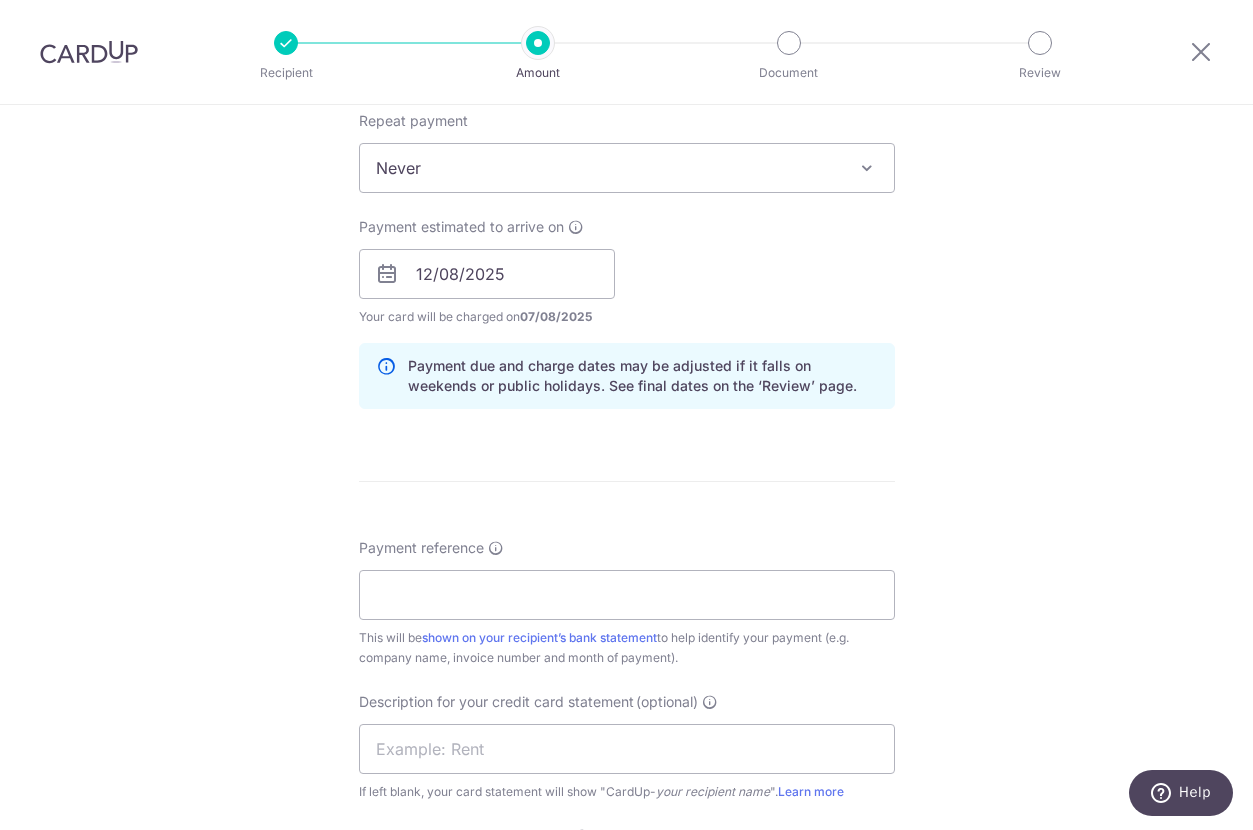 scroll, scrollTop: 900, scrollLeft: 0, axis: vertical 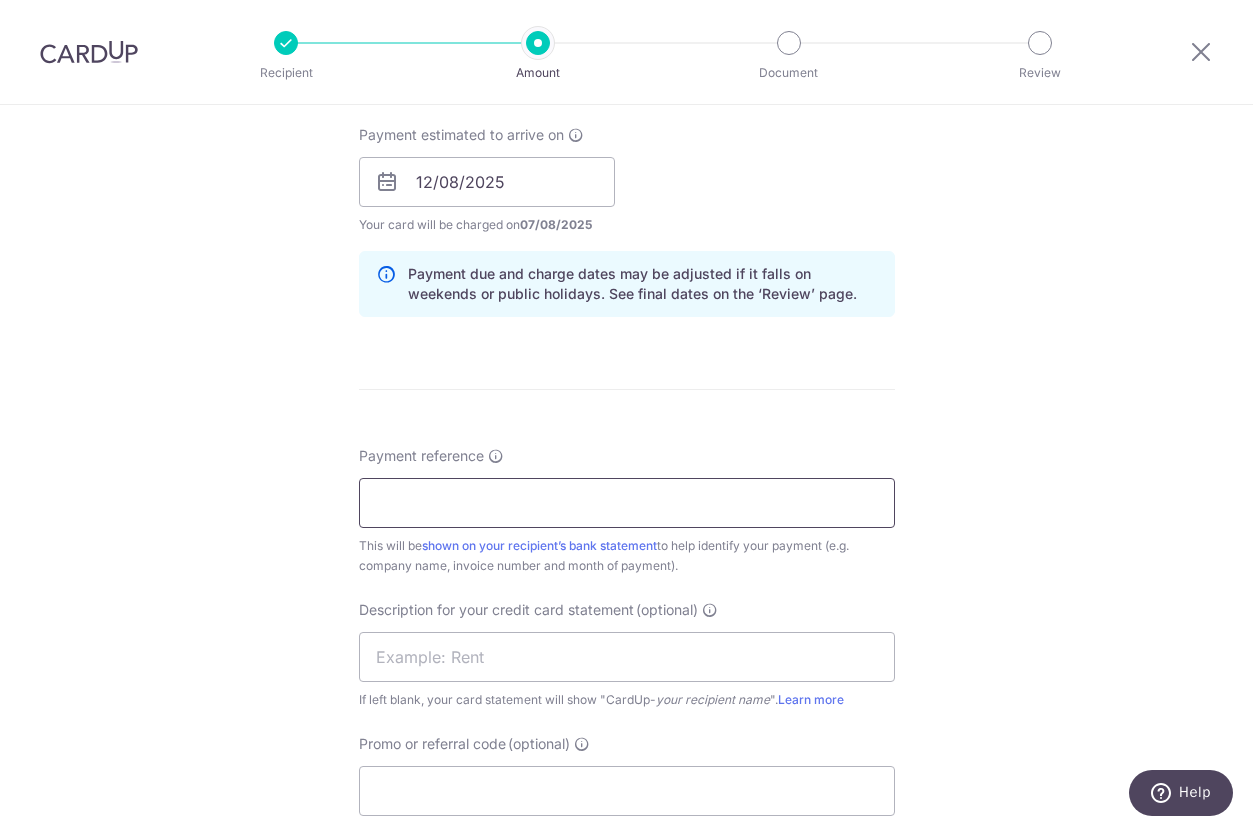 drag, startPoint x: 558, startPoint y: 496, endPoint x: 817, endPoint y: 494, distance: 259.00772 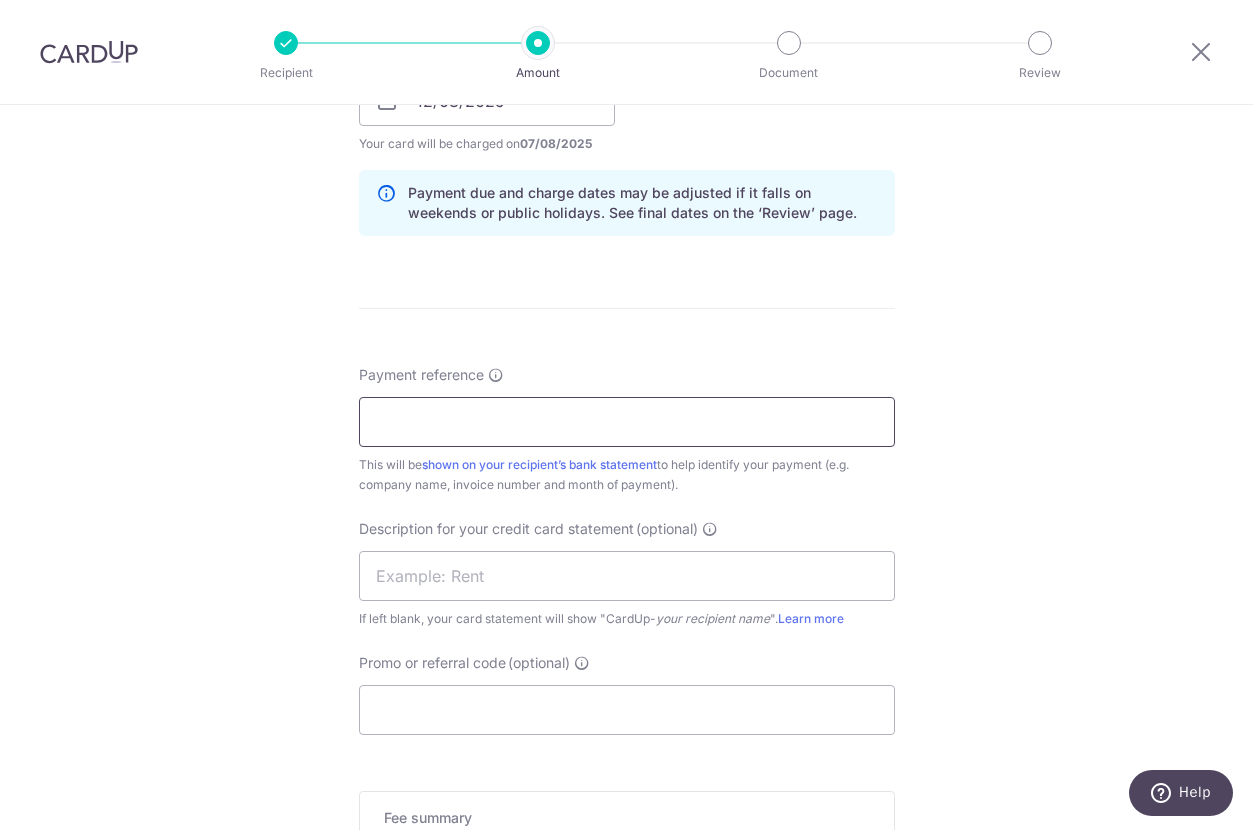 scroll, scrollTop: 1100, scrollLeft: 0, axis: vertical 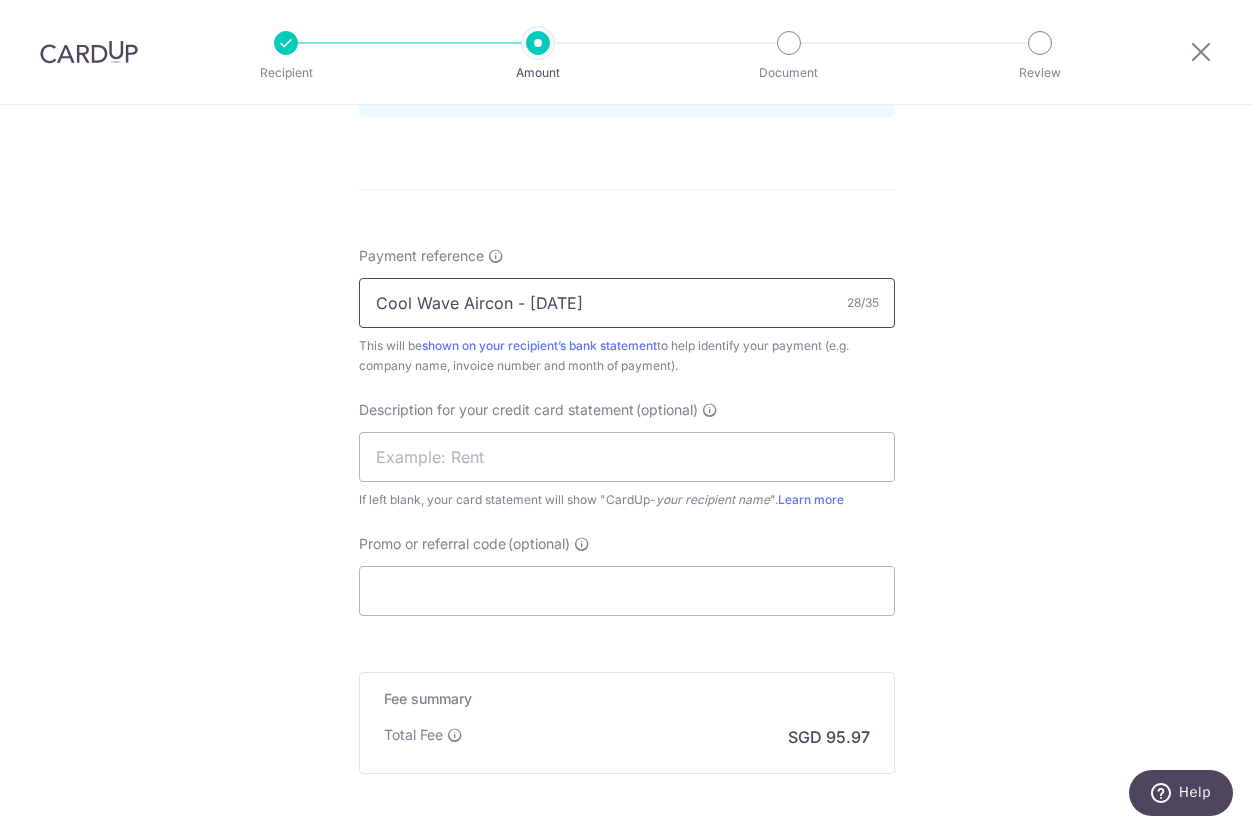 click on "Cool Wave Aircon - June 2025" at bounding box center (627, 303) 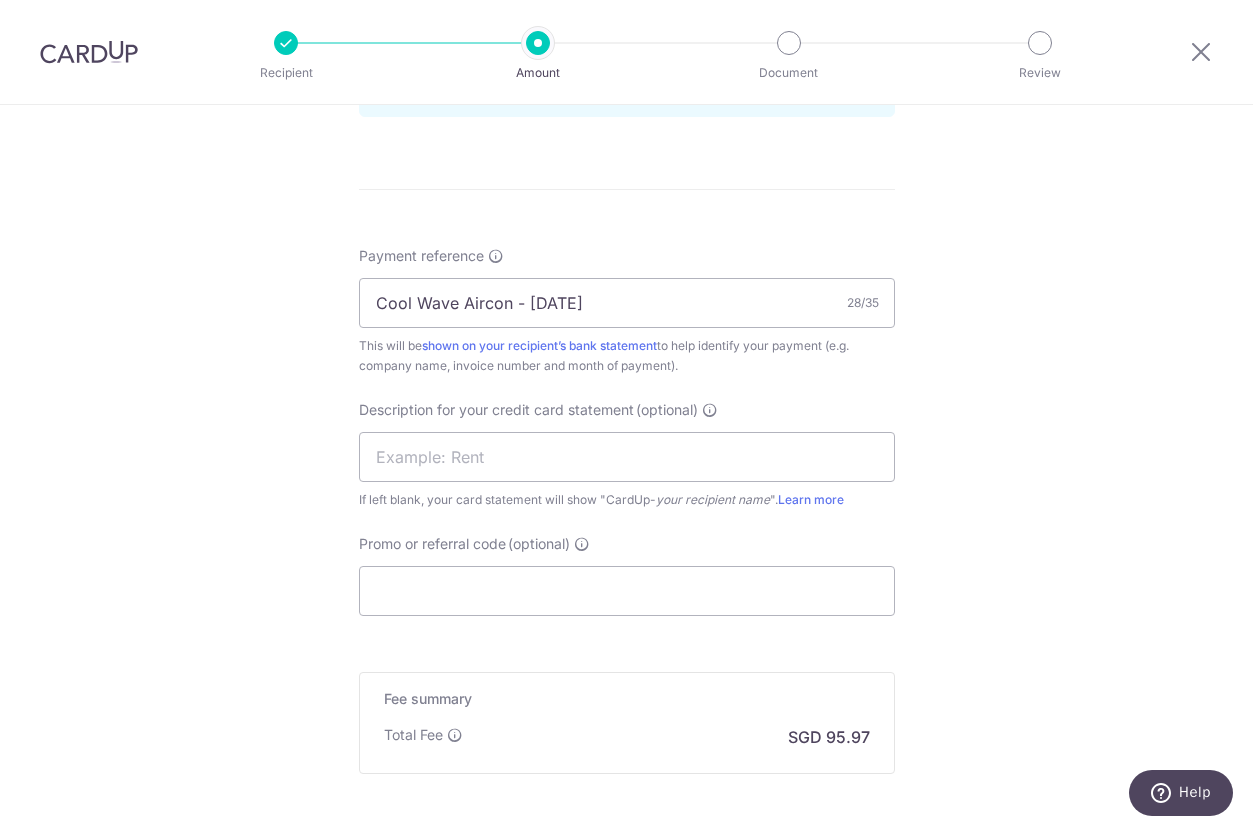 click on "Payment reference
Cool Wave Aircon - July 2025
28/35
This will be  shown on your recipient’s bank statement  to help identify your payment (e.g. company name, invoice number and month of payment)." at bounding box center (627, 311) 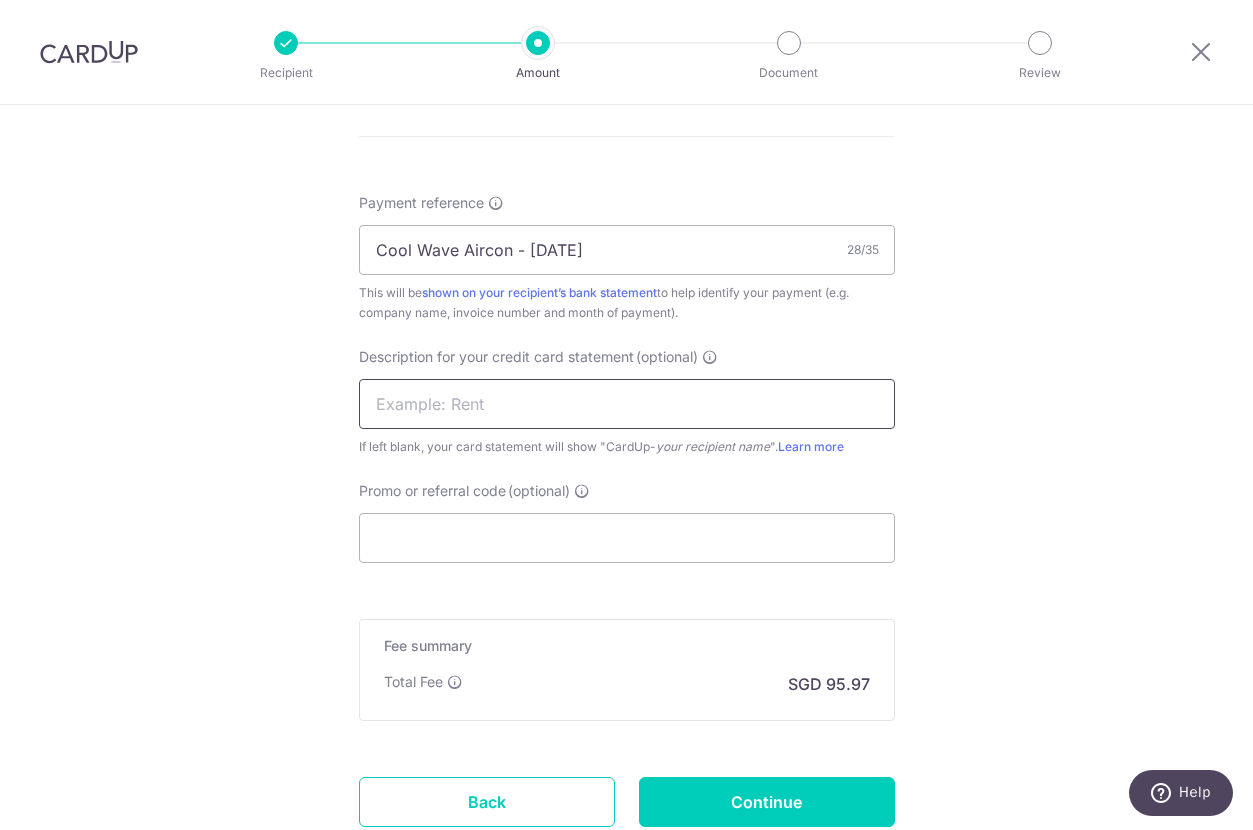 scroll, scrollTop: 1200, scrollLeft: 0, axis: vertical 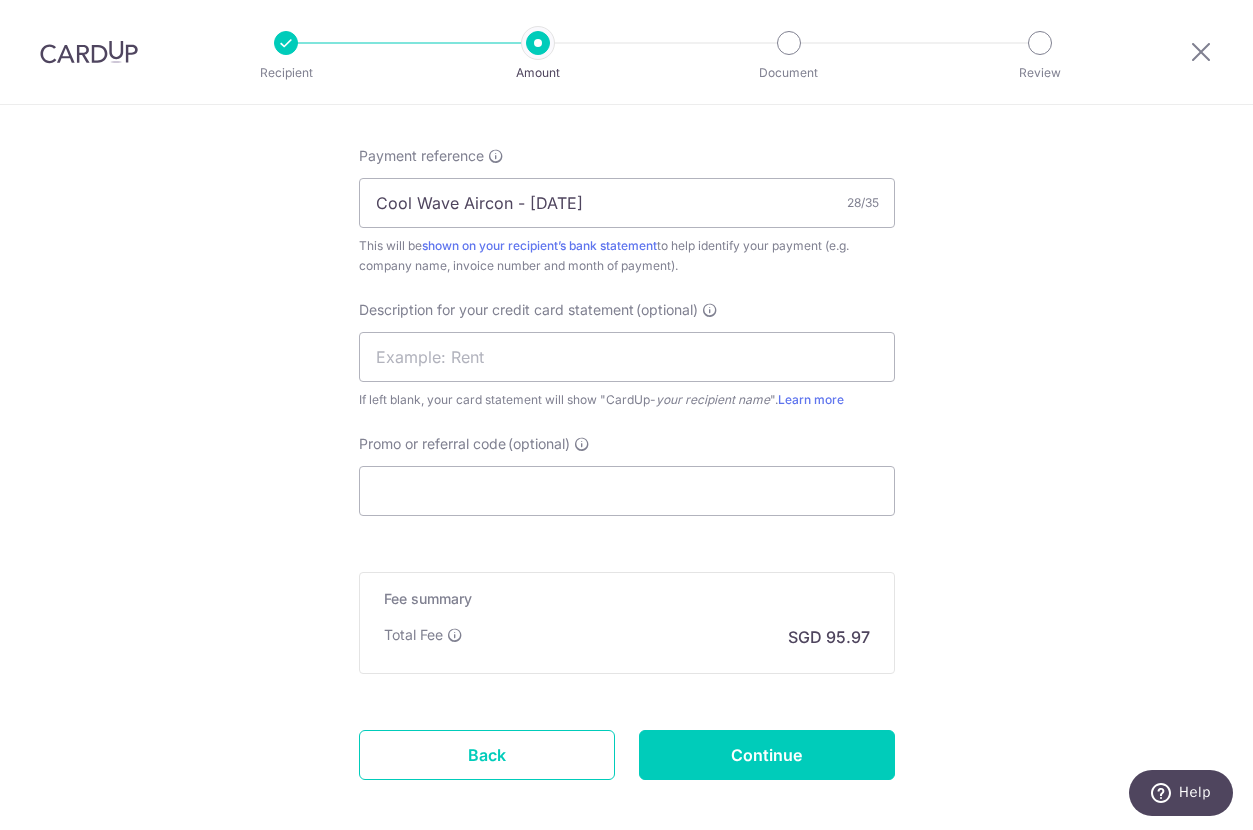 click on "Description for your credit card statement
(optional)
If left blank, your card statement will show "CardUp- your recipient name ".  Learn more" at bounding box center (627, 355) 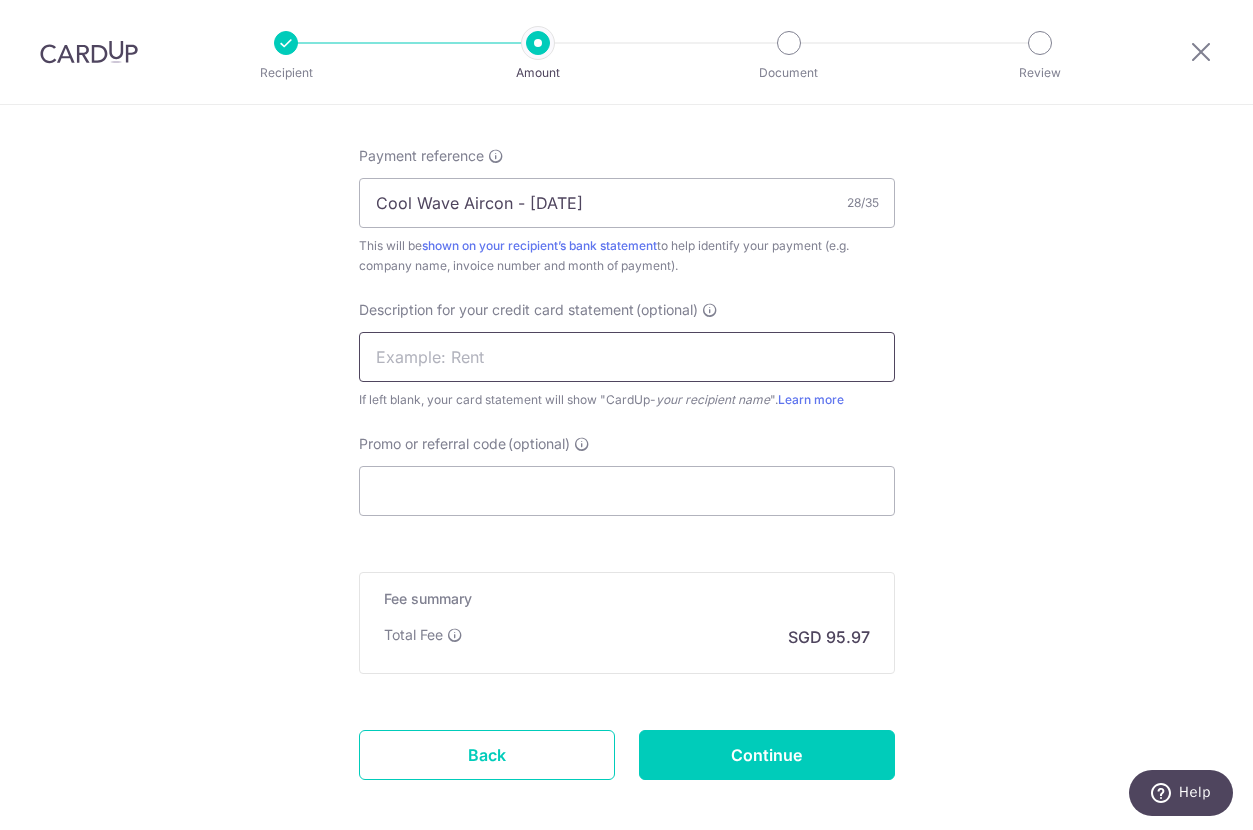 drag, startPoint x: 587, startPoint y: 333, endPoint x: 700, endPoint y: 334, distance: 113.004425 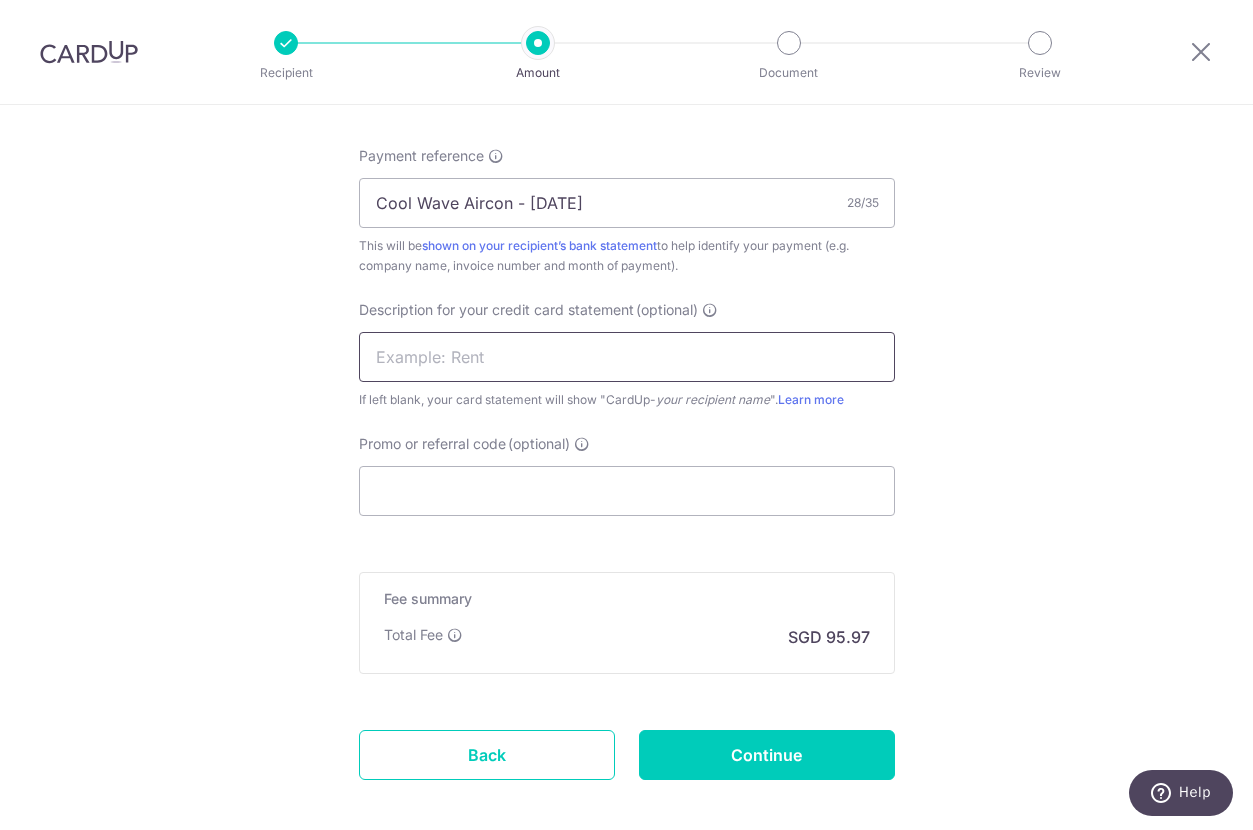 type on "NC - Aircon" 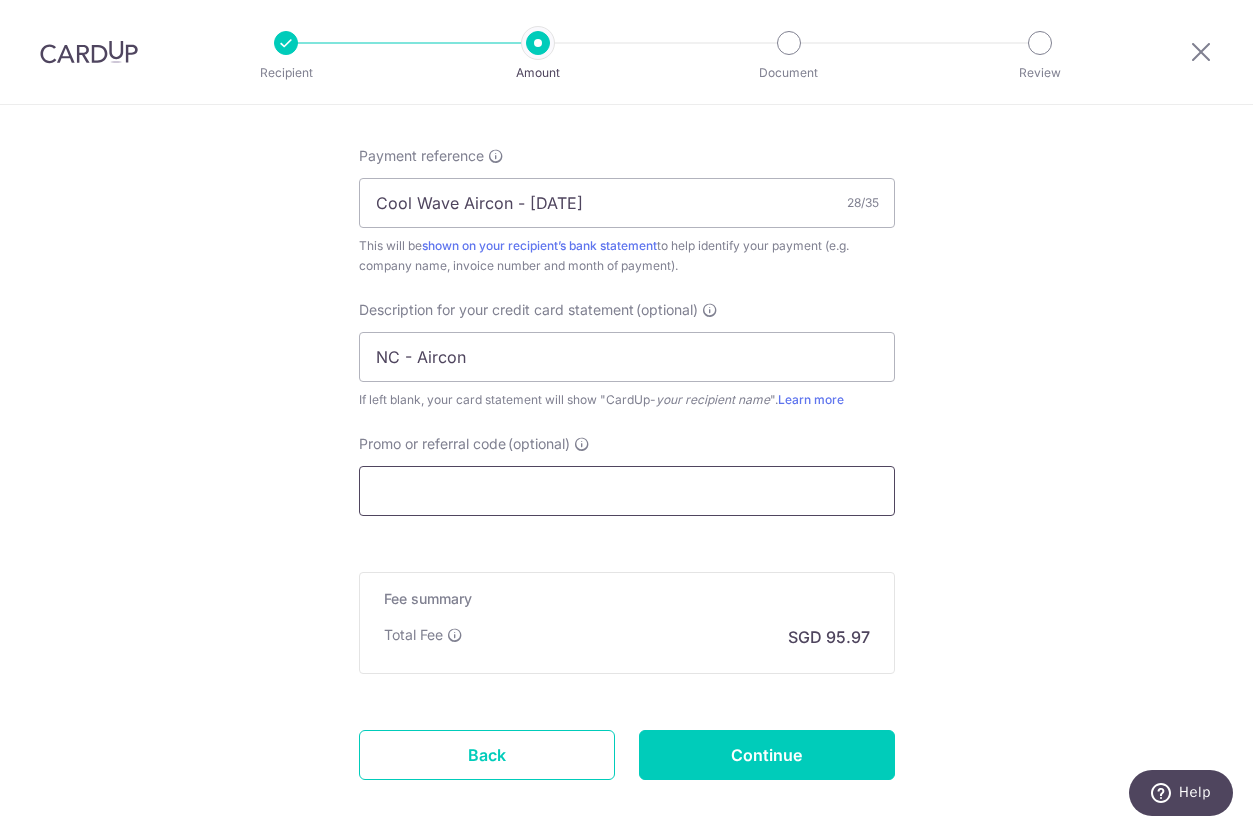 click on "Promo or referral code
(optional)" at bounding box center (627, 491) 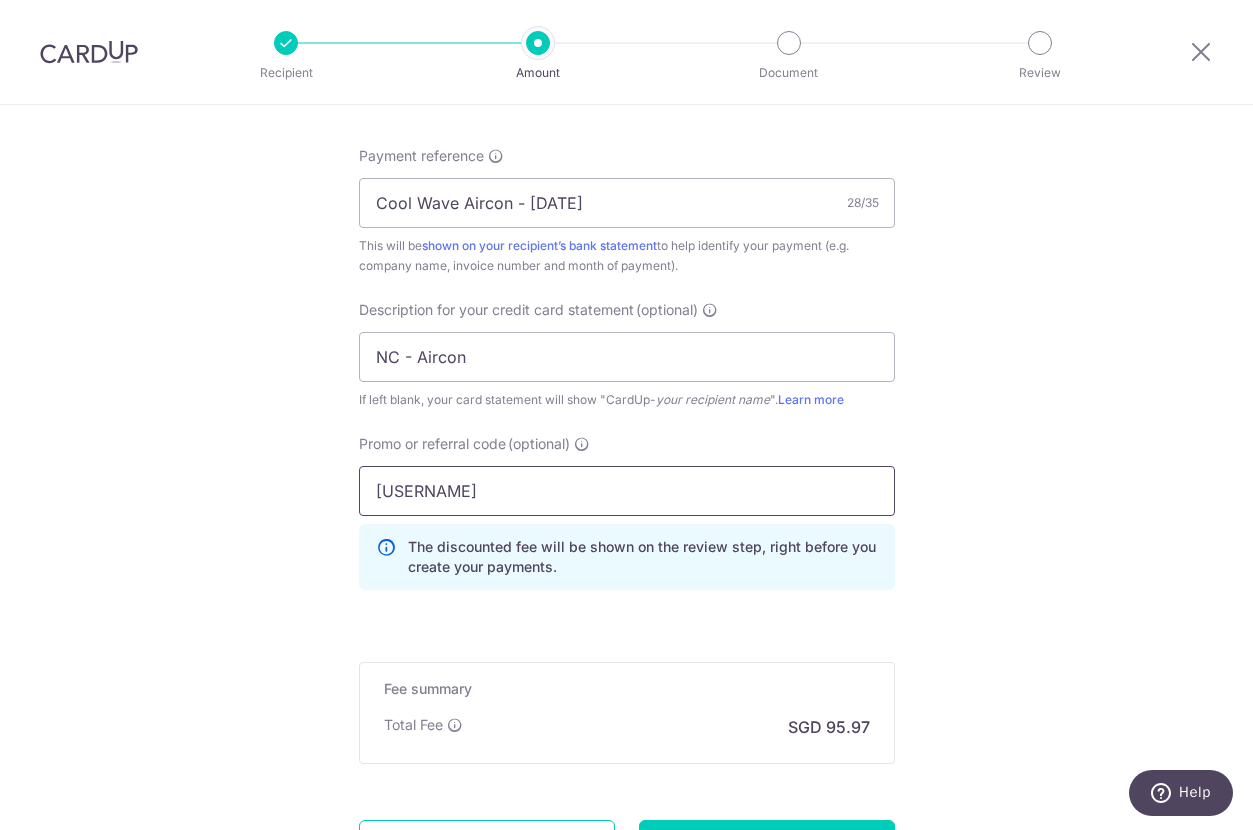 type on "ronnie178" 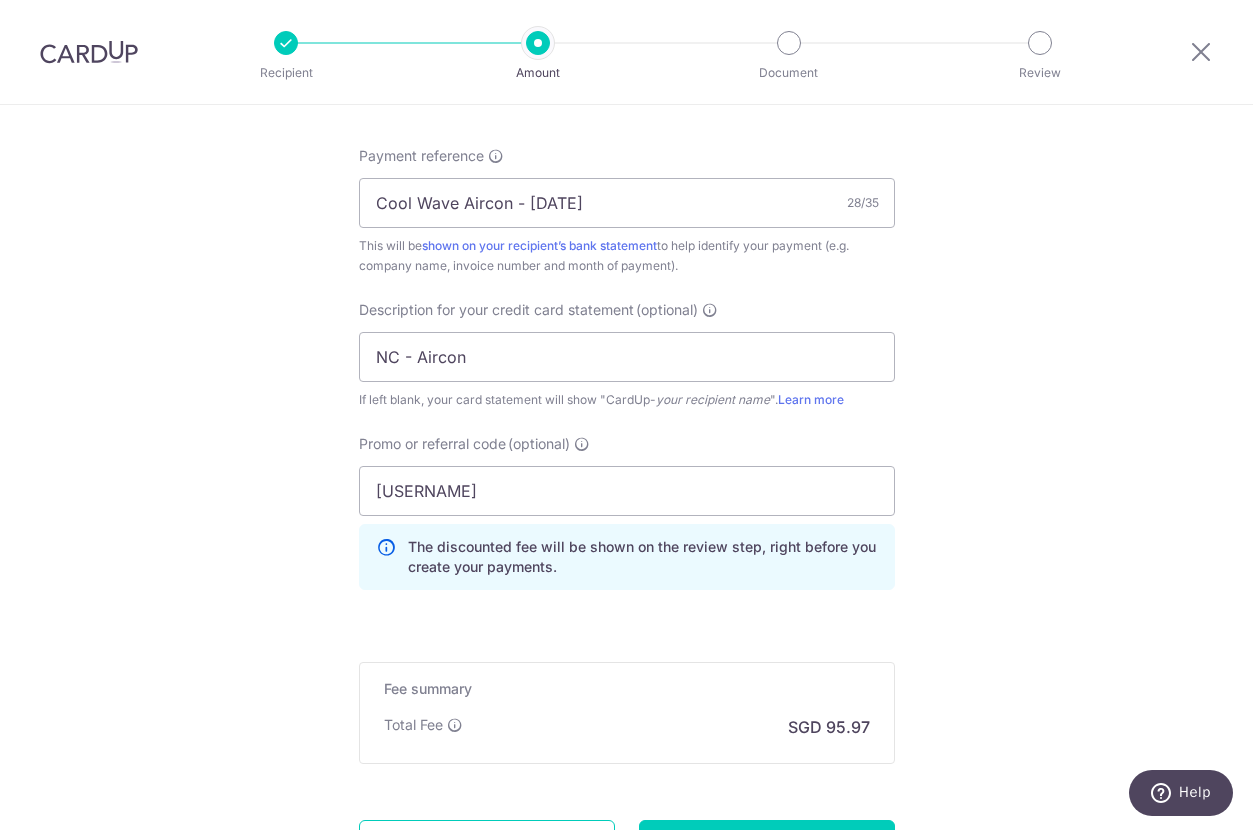 click on "Tell us more about your payment
Enter payment amount
SGD
3,691.34
3691.34
GST
(optional)
SGD
Select Card
**** 8013
Add credit card
Your Cards
**** 2442
**** 8013
Secure 256-bit SSL" at bounding box center [626, -38] 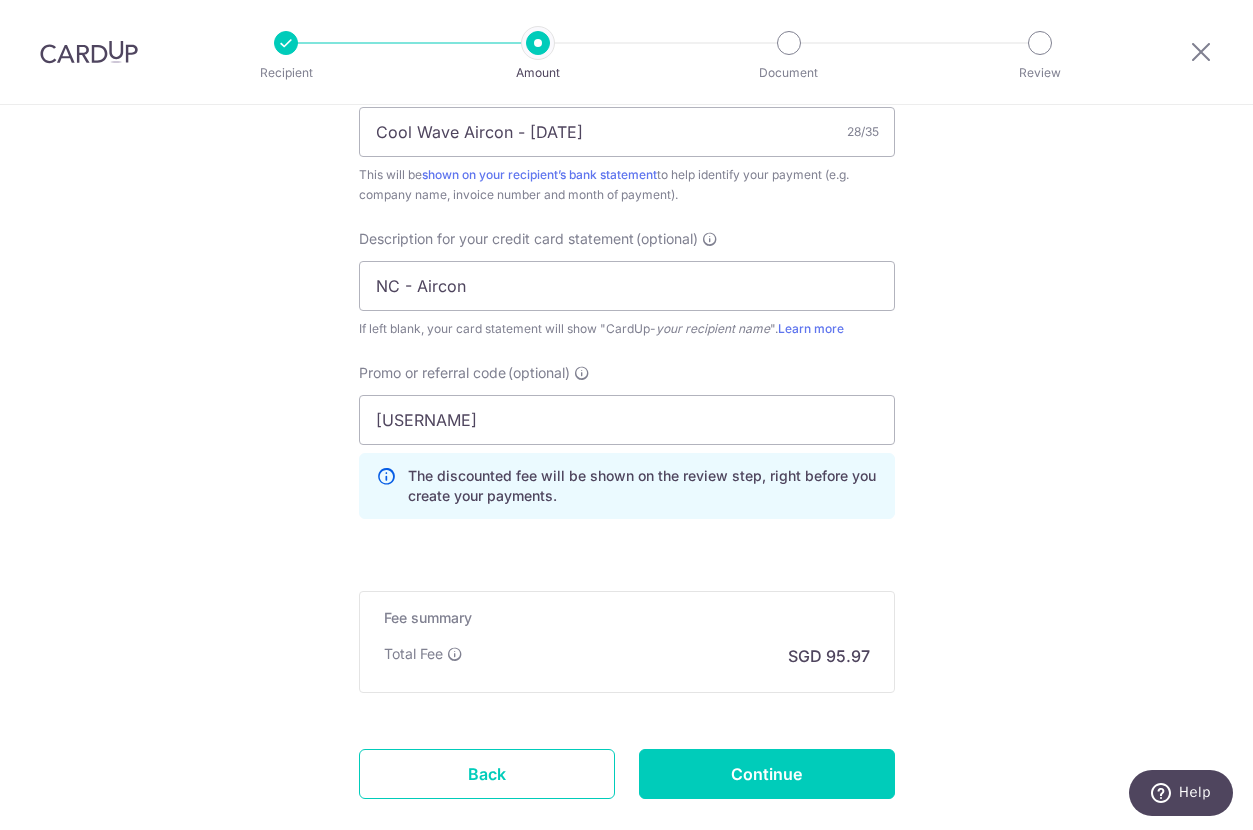 scroll, scrollTop: 1390, scrollLeft: 0, axis: vertical 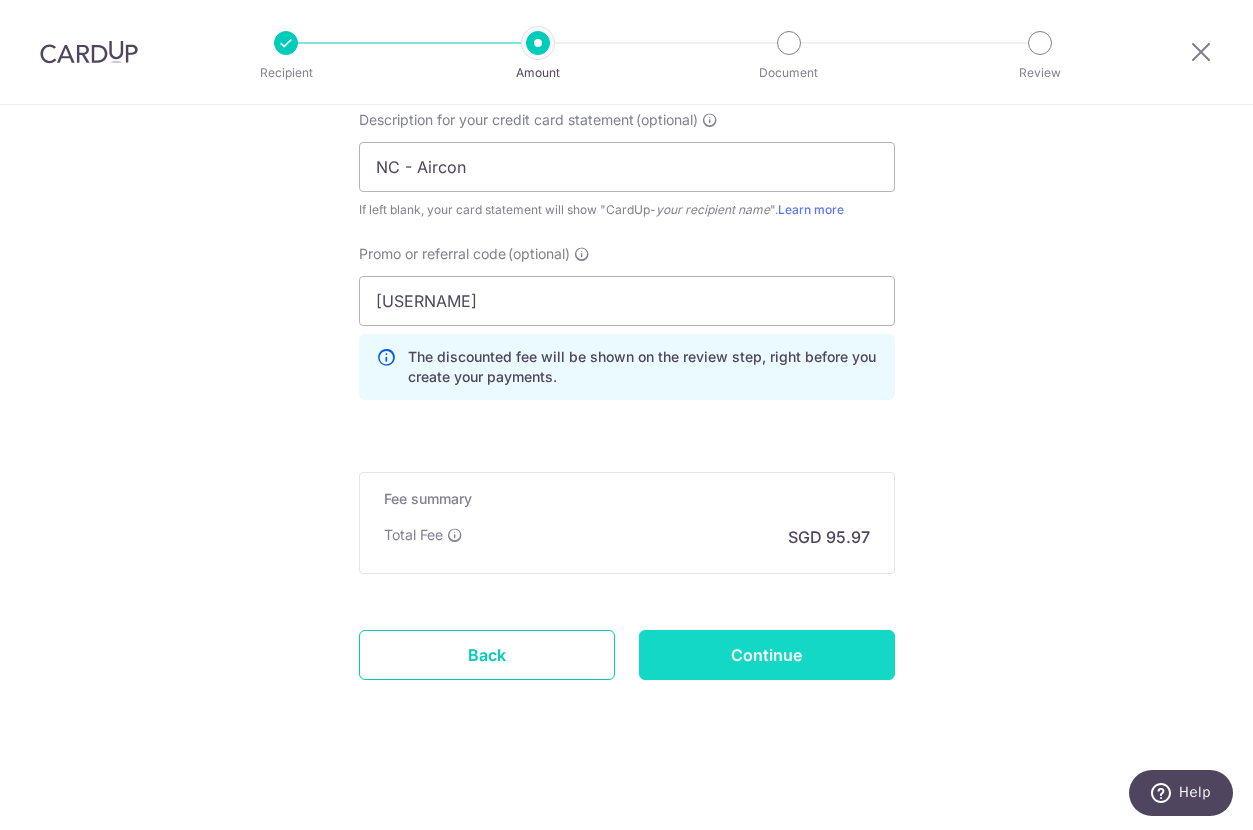 click on "Continue" at bounding box center (767, 655) 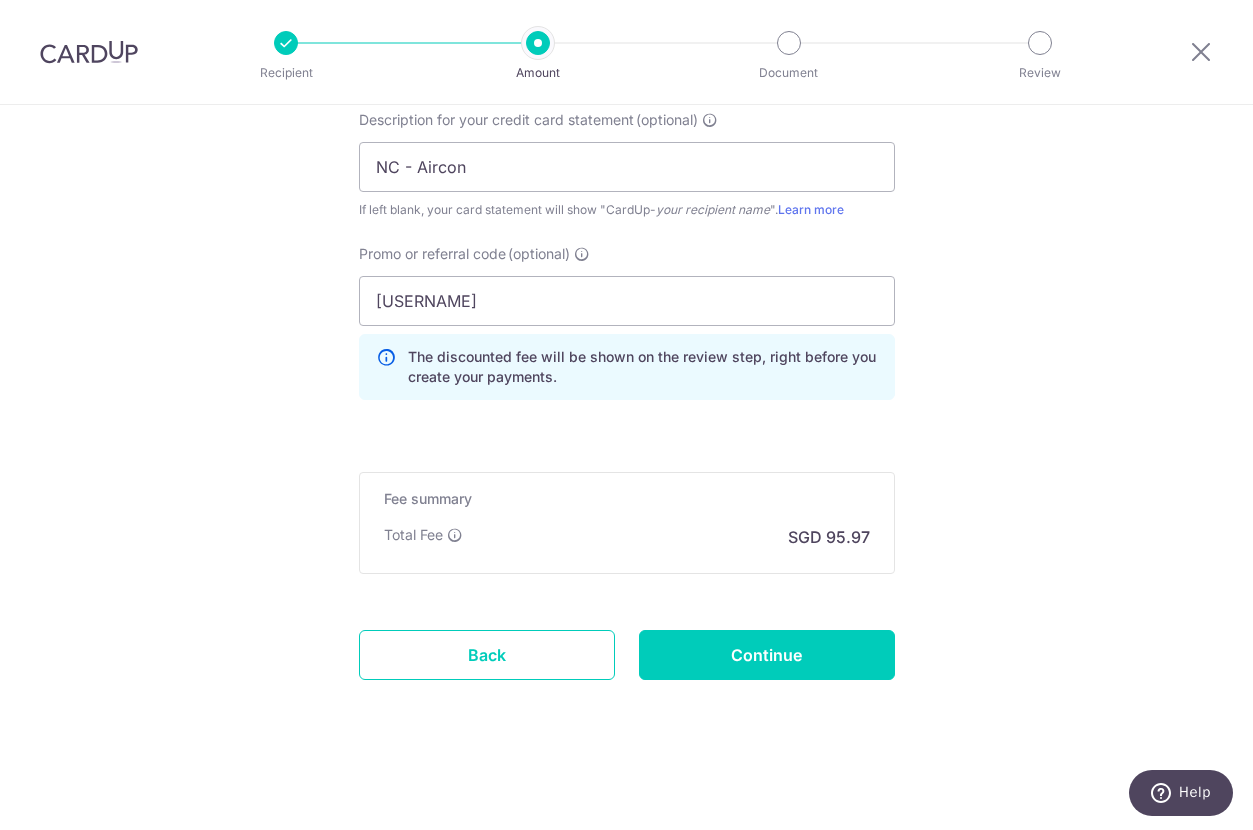 type on "Create Schedule" 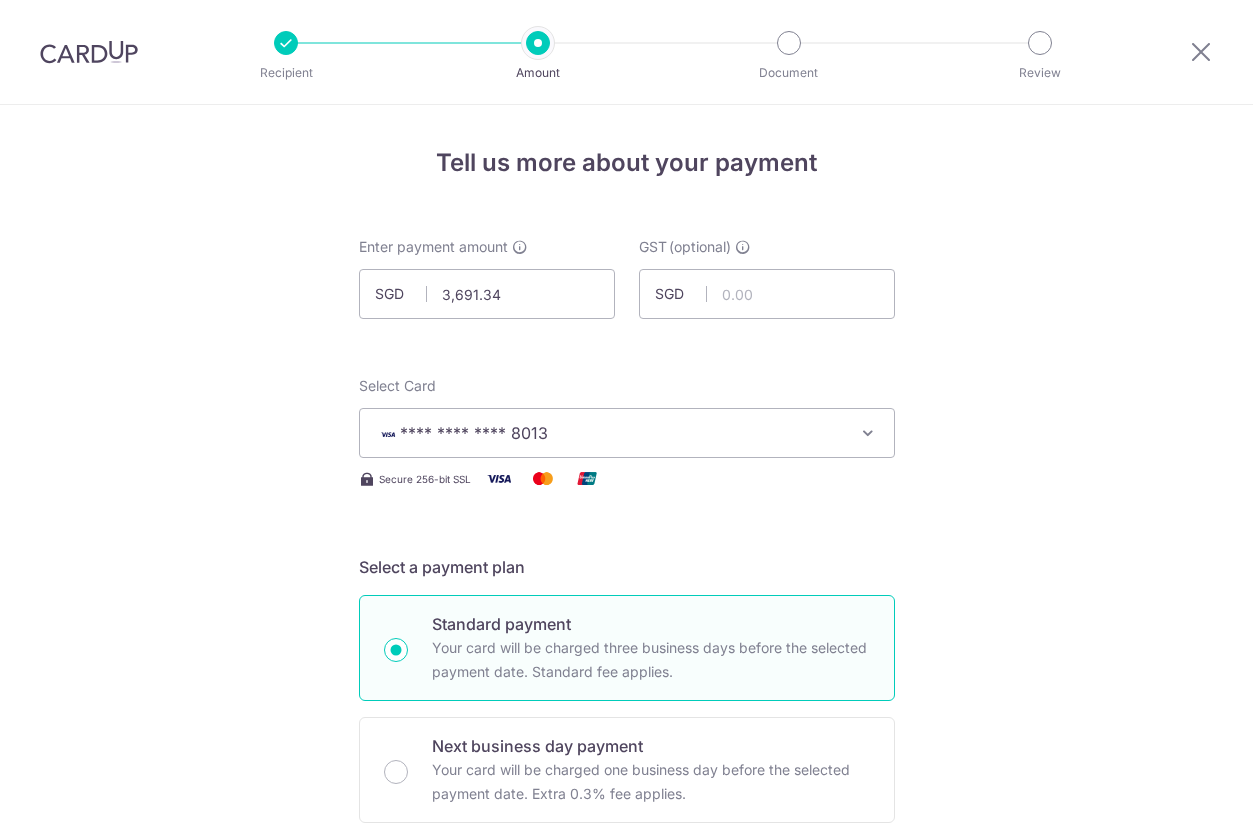 scroll, scrollTop: 0, scrollLeft: 0, axis: both 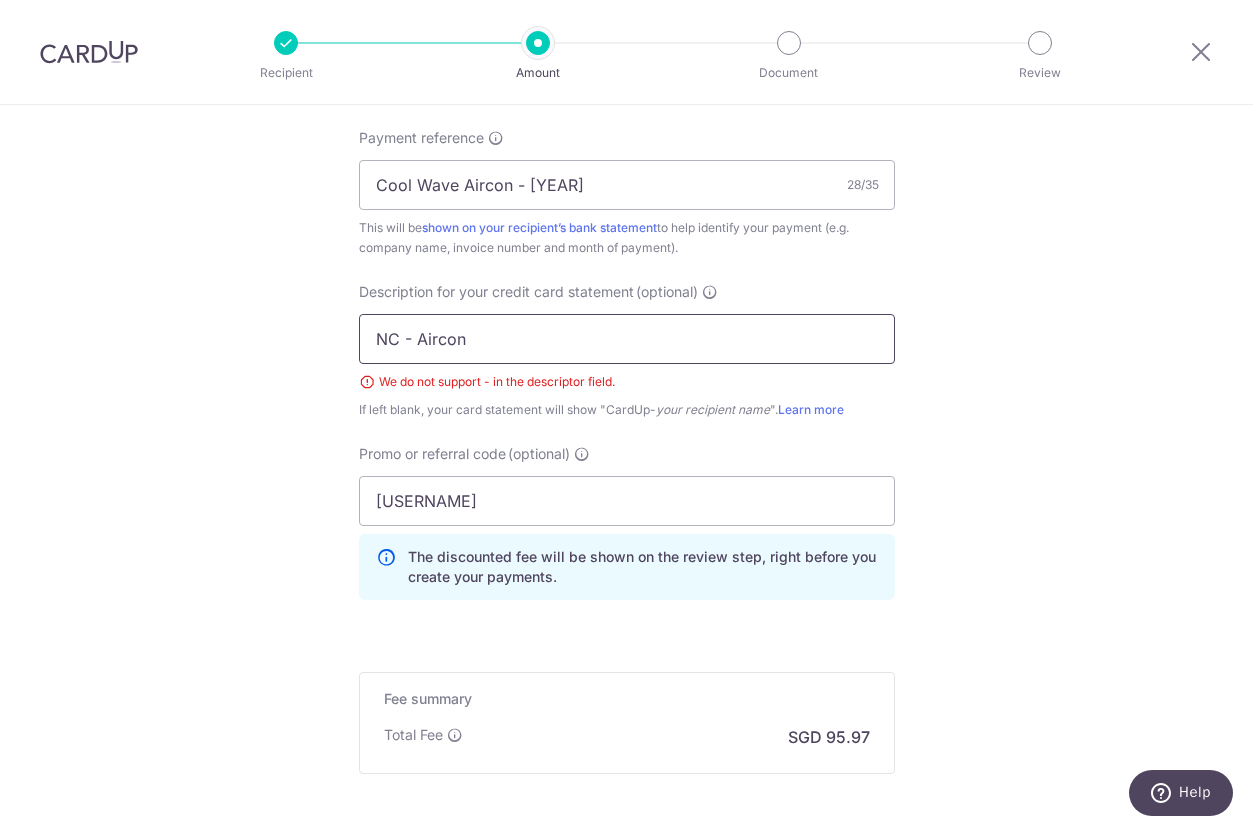 click on "NC - Aircon" at bounding box center [627, 339] 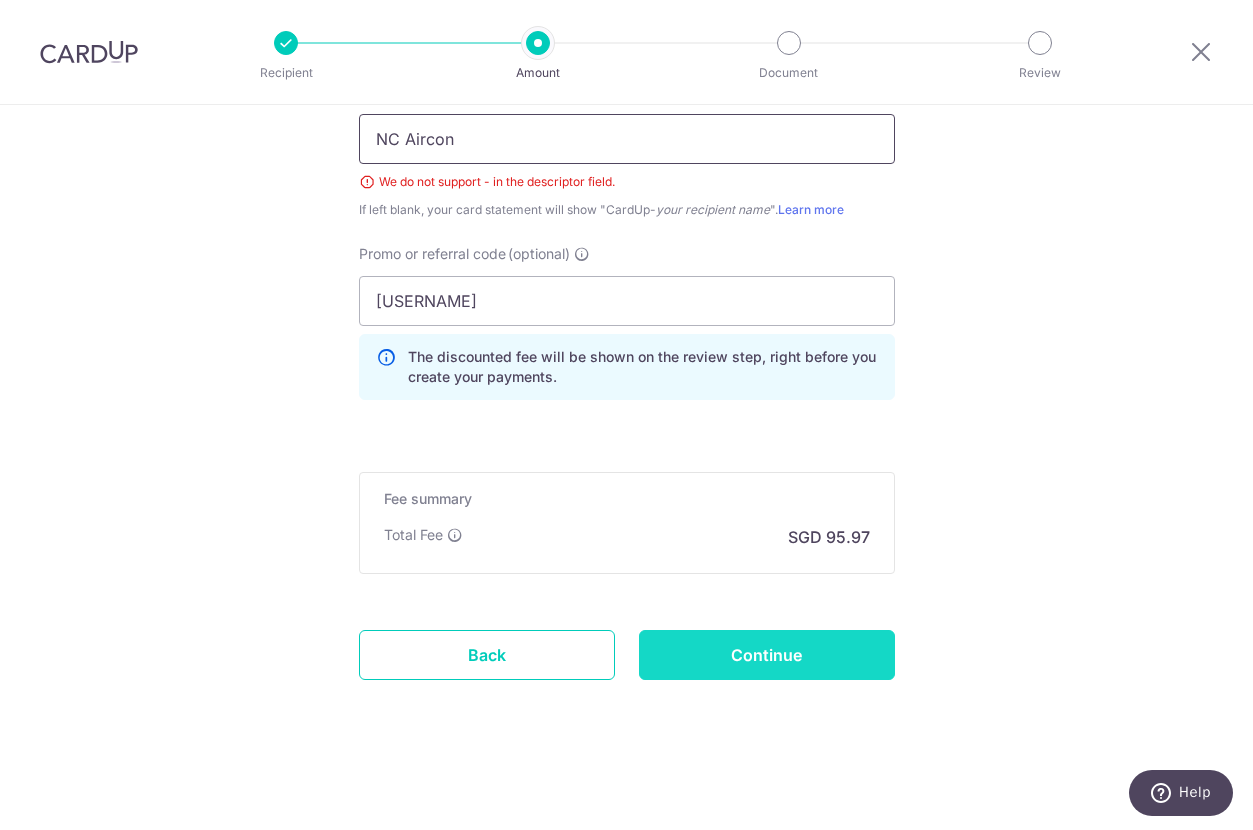 type on "NC Aircon" 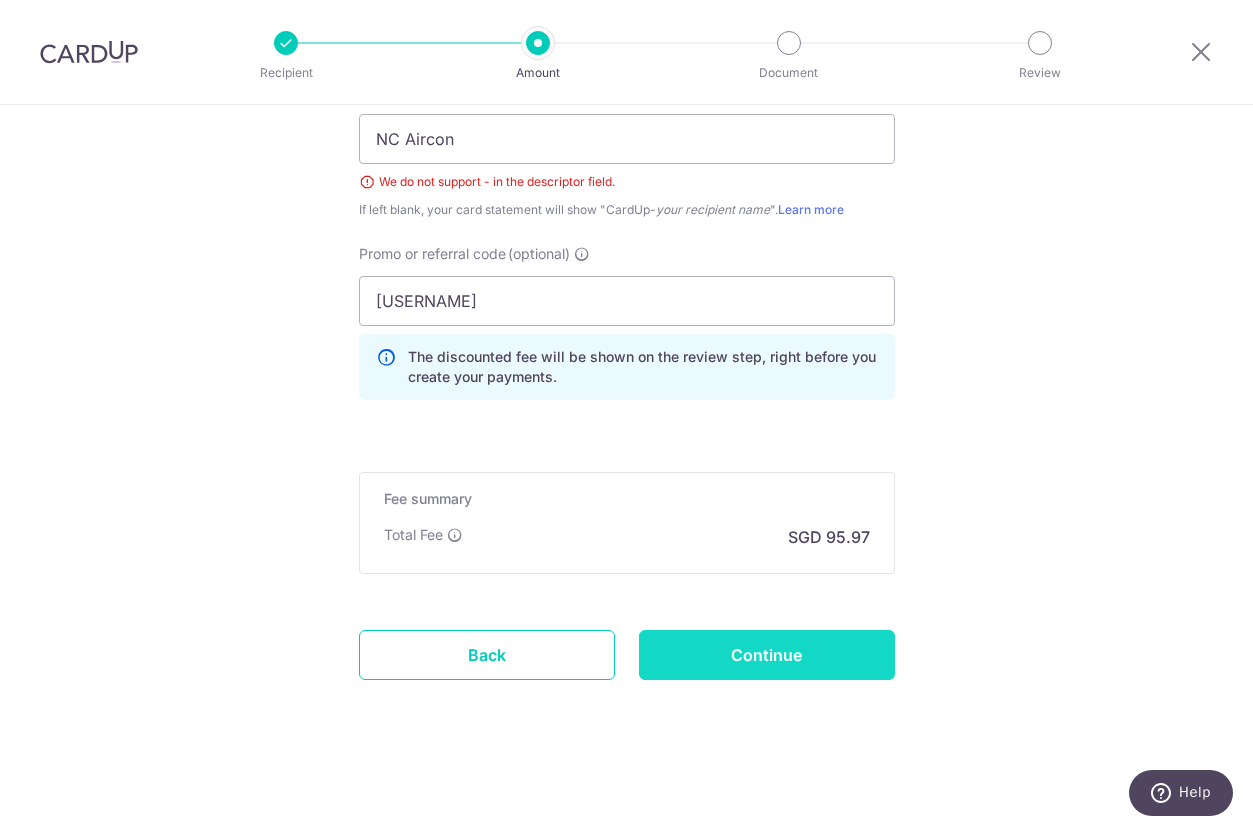 click on "Continue" at bounding box center (767, 655) 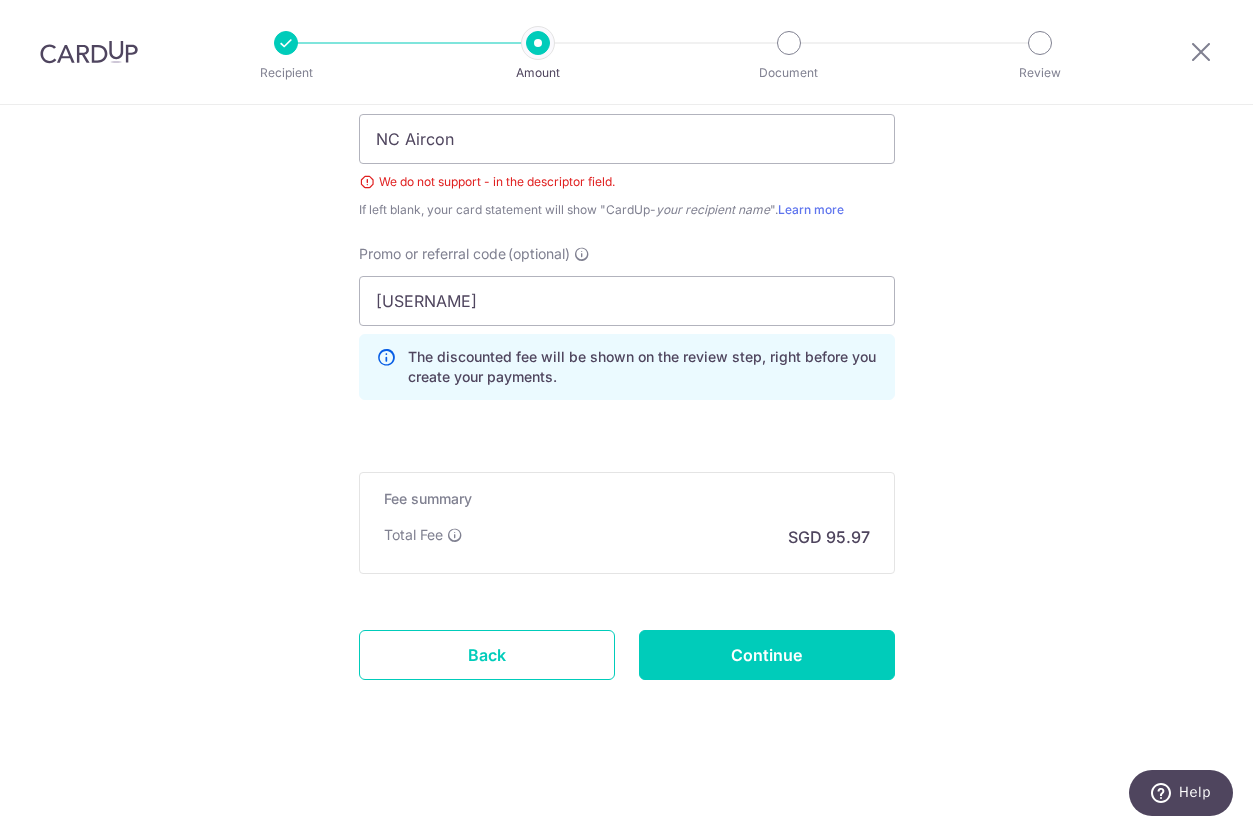 type on "Create Schedule" 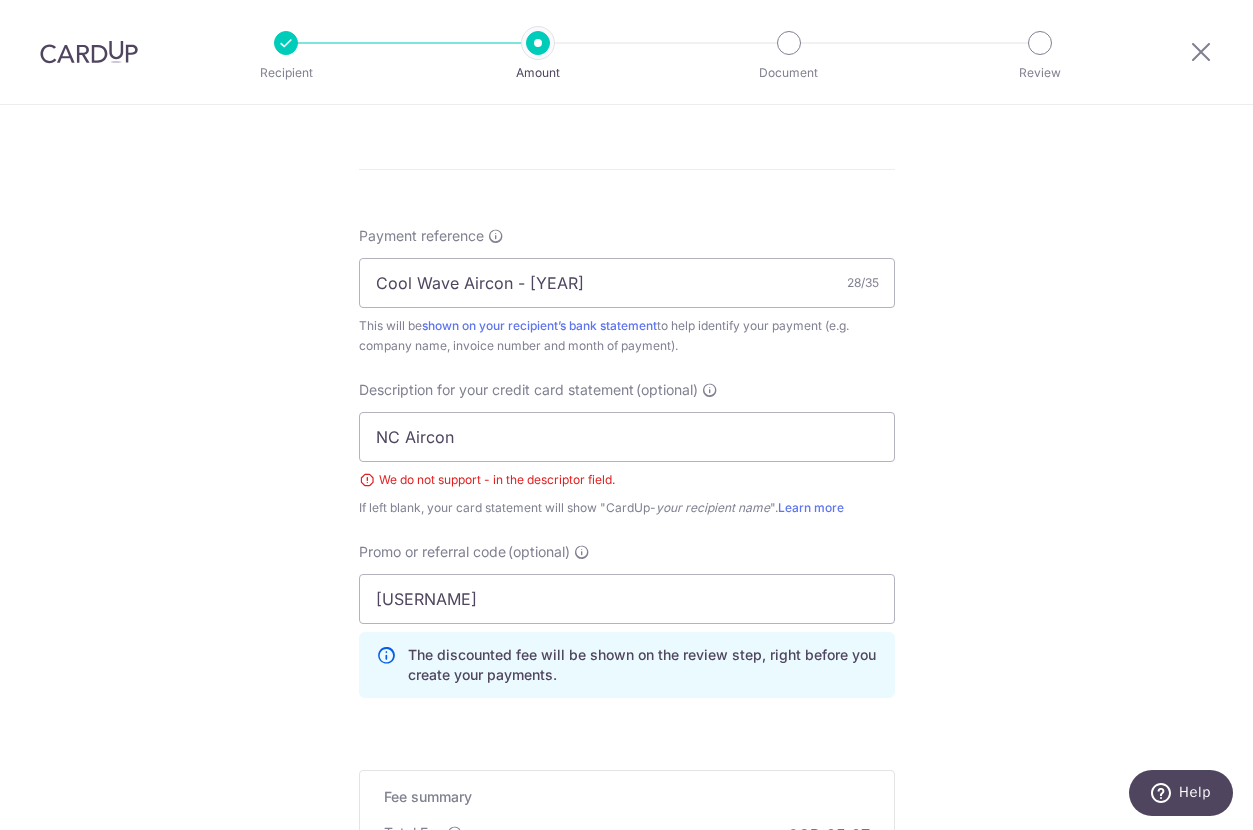 scroll, scrollTop: 1118, scrollLeft: 0, axis: vertical 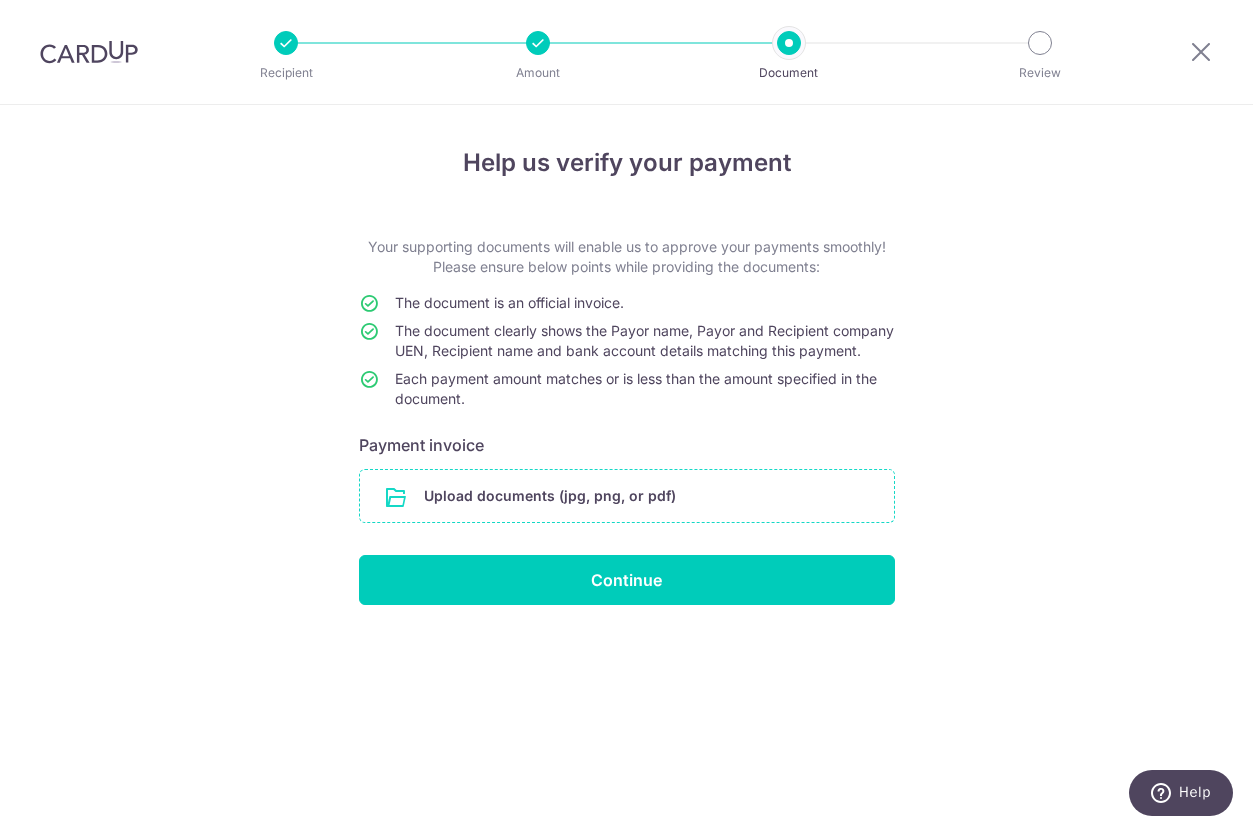 click at bounding box center (627, 496) 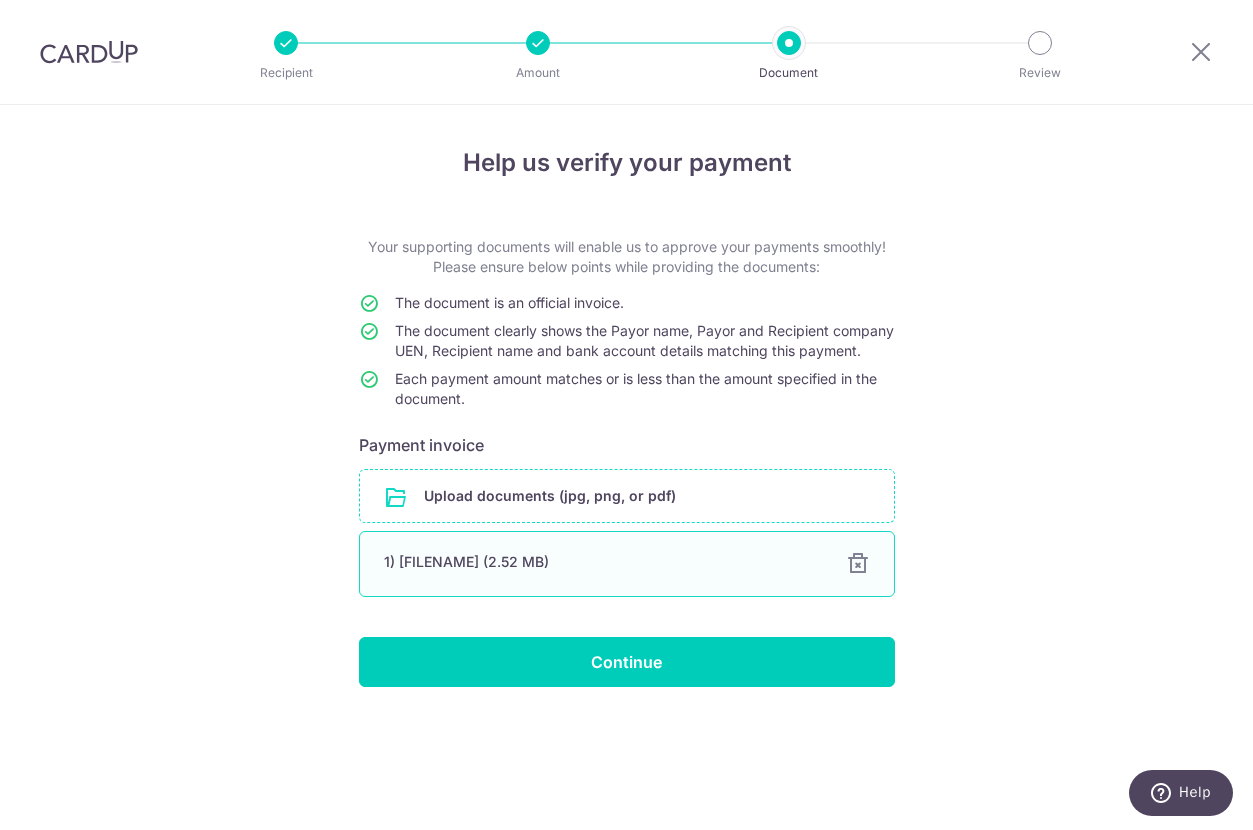 click on "1) 04082025091622-0001.pdf (2.52 MB)" at bounding box center [603, 562] 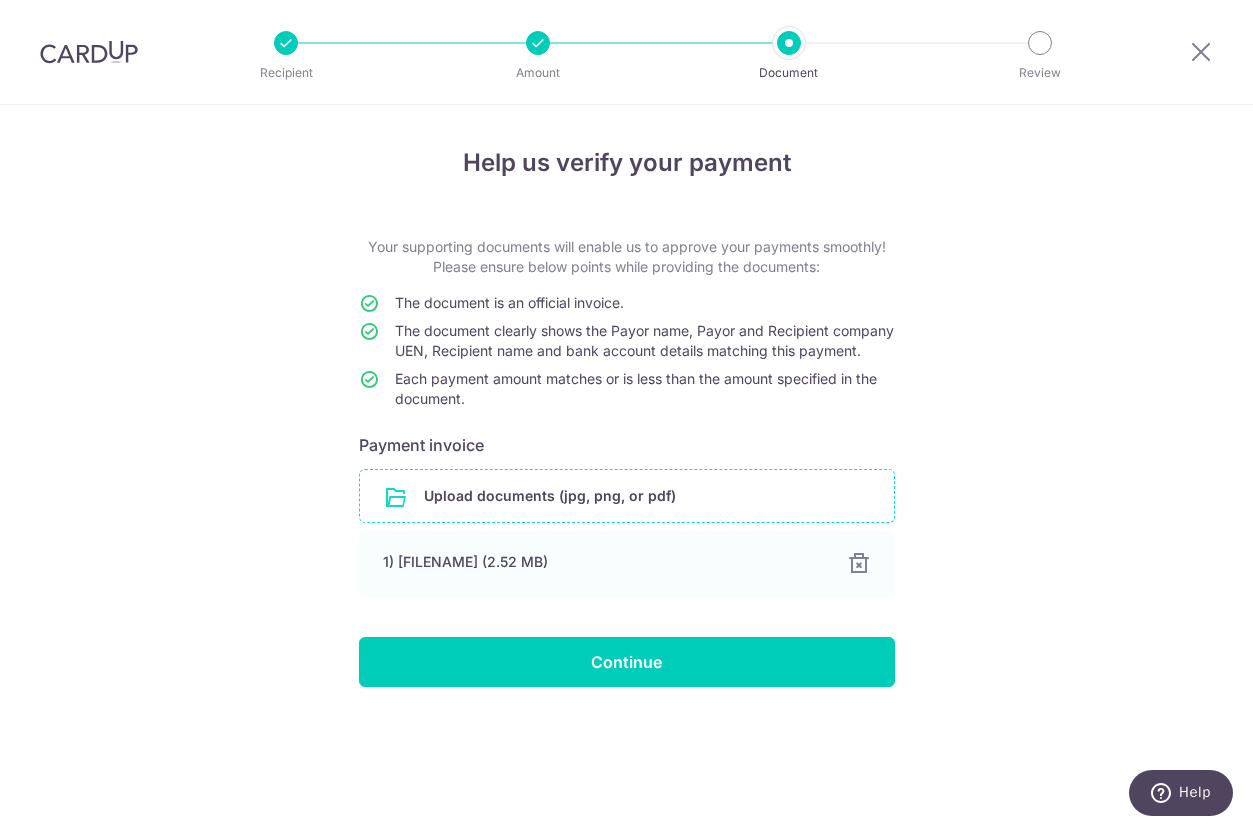 drag, startPoint x: 382, startPoint y: 506, endPoint x: 397, endPoint y: 507, distance: 15.033297 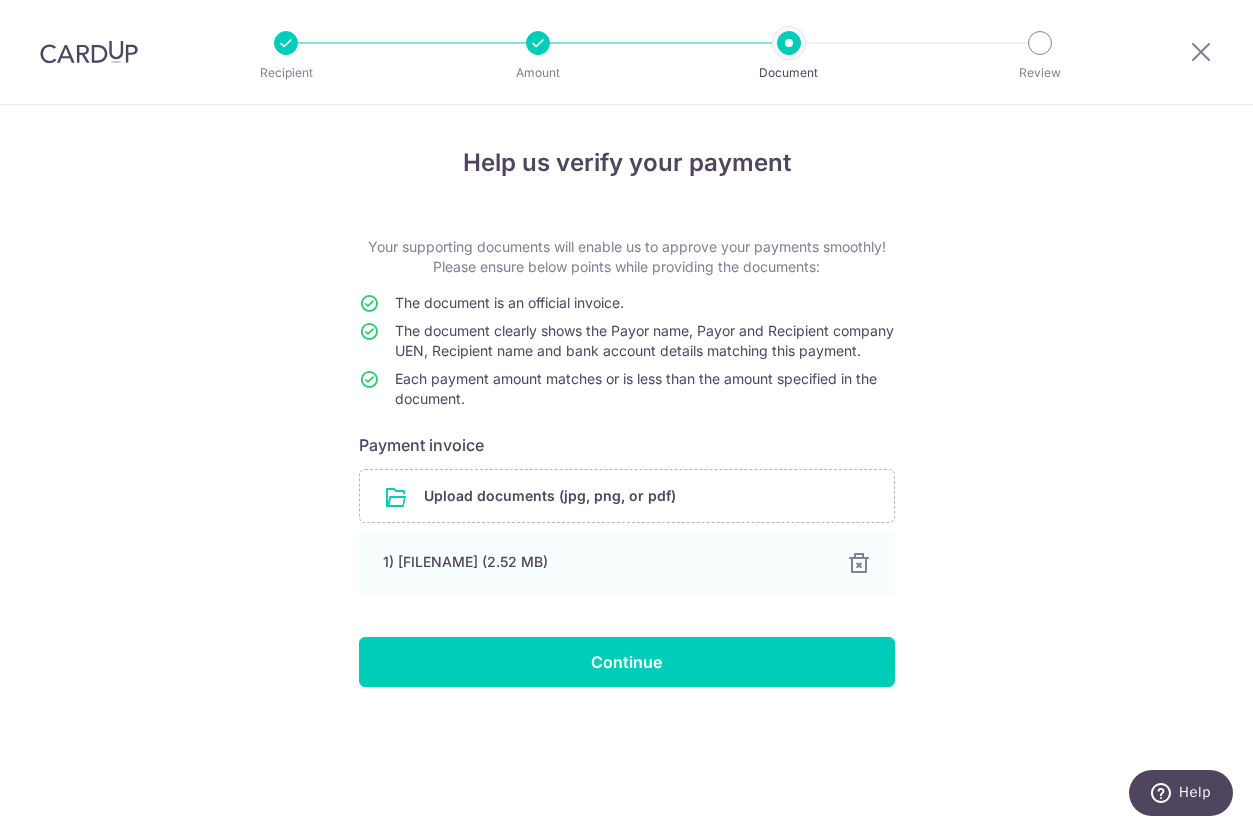 click on "Help us verify your payment
Your supporting documents will enable us to approve your payments smoothly!  Please ensure below points while providing the documents:
The document is an official invoice.
The document clearly shows the Payor name, Payor and Recipient company UEN, Recipient name and bank account details matching this payment.
Each payment amount matches or is less than the amount specified in the document.
Payment invoice
Upload documents (jpg, png, or pdf) 1) 04082025091622-0001.pdf (2.52 MB) 100% Done Download
Continue" at bounding box center [626, 467] 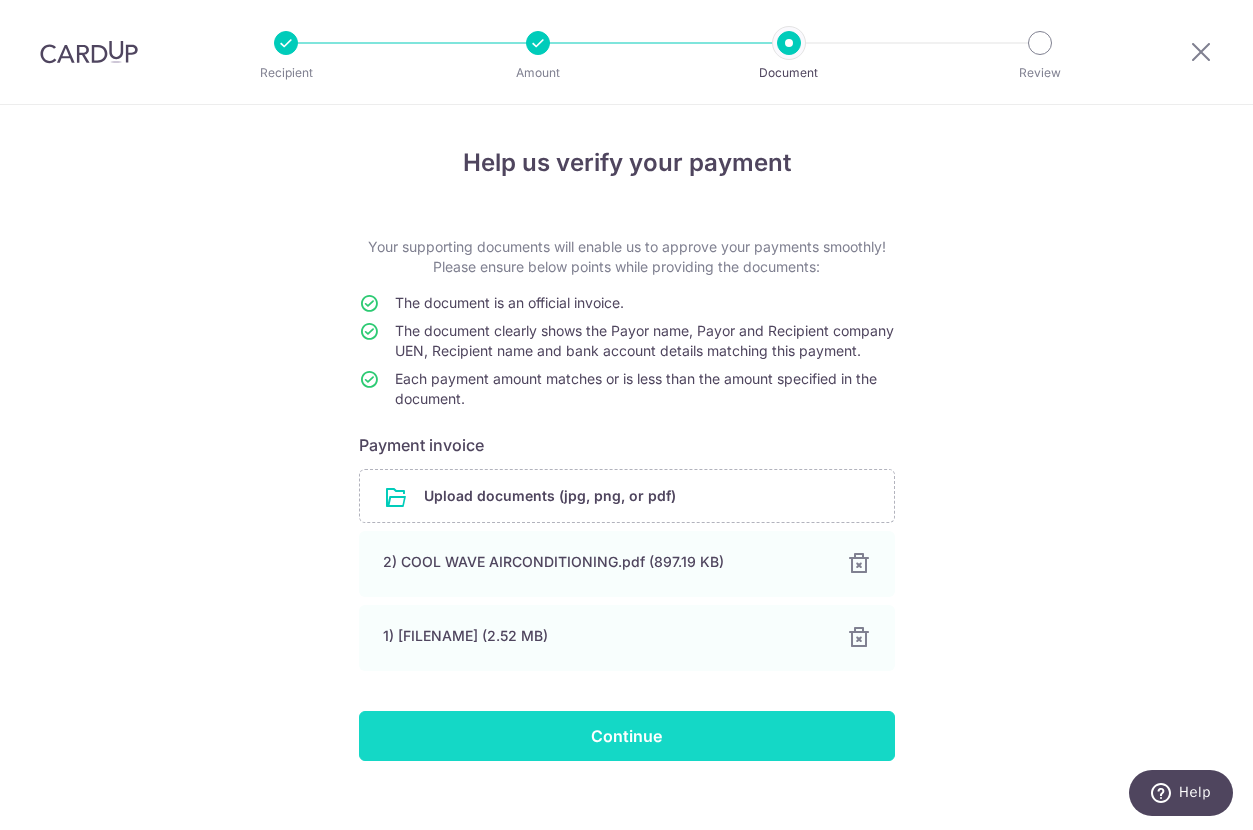 click on "Continue" at bounding box center [627, 736] 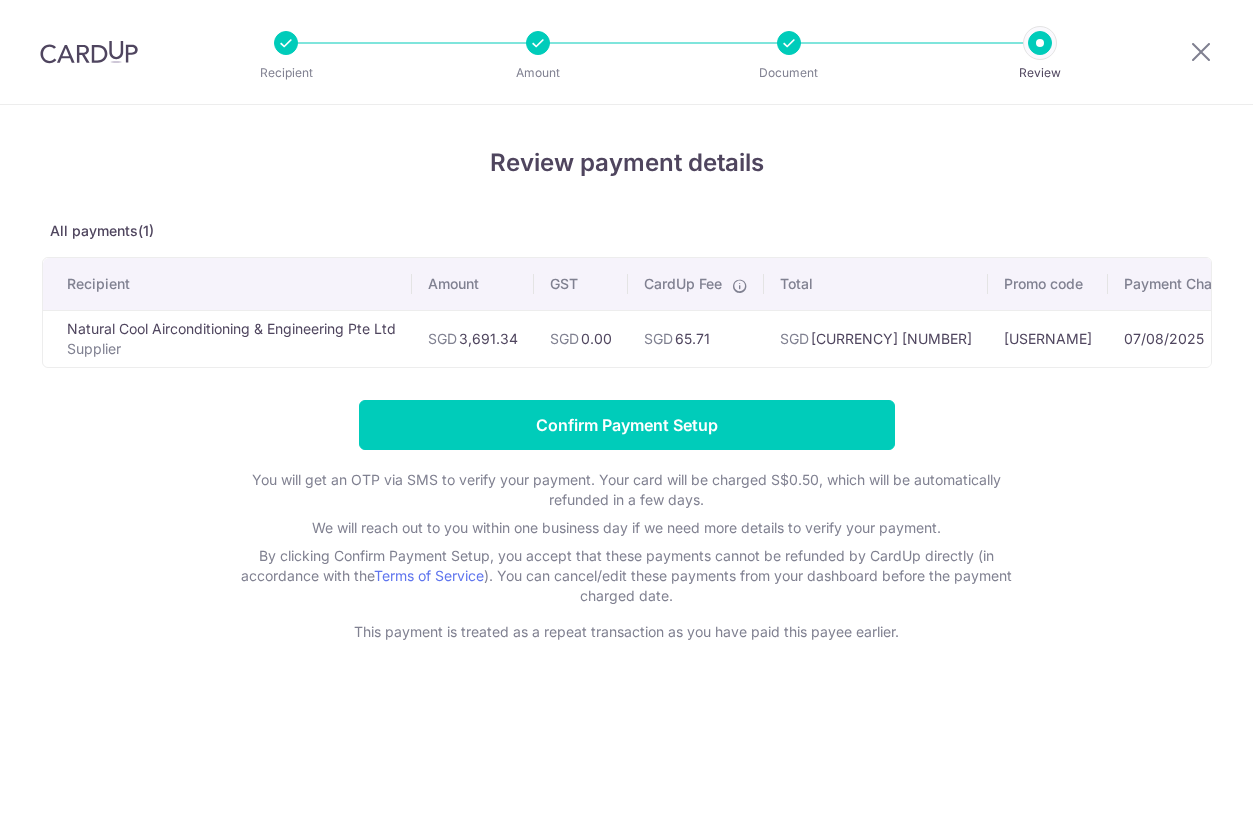 scroll, scrollTop: 0, scrollLeft: 0, axis: both 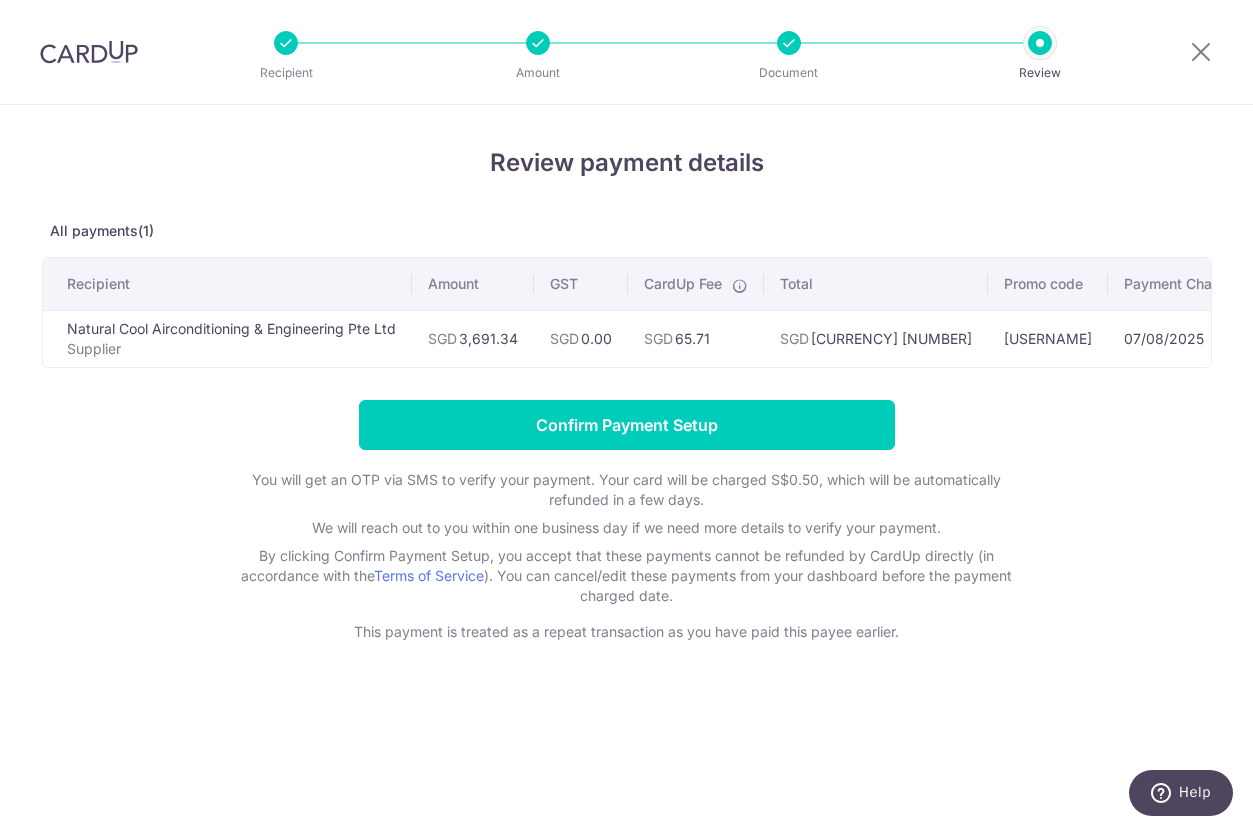 click on "Review payment details
All payments(1)
Recipient
Amount
GST
CardUp Fee
Total
Promo code
Payment Charged
Payment Due
Card
[ORGANIZATION]
Supplier
SGD   [NUMBER]
SGD SGD SGD [POSTAL_CODE]" at bounding box center (626, 467) 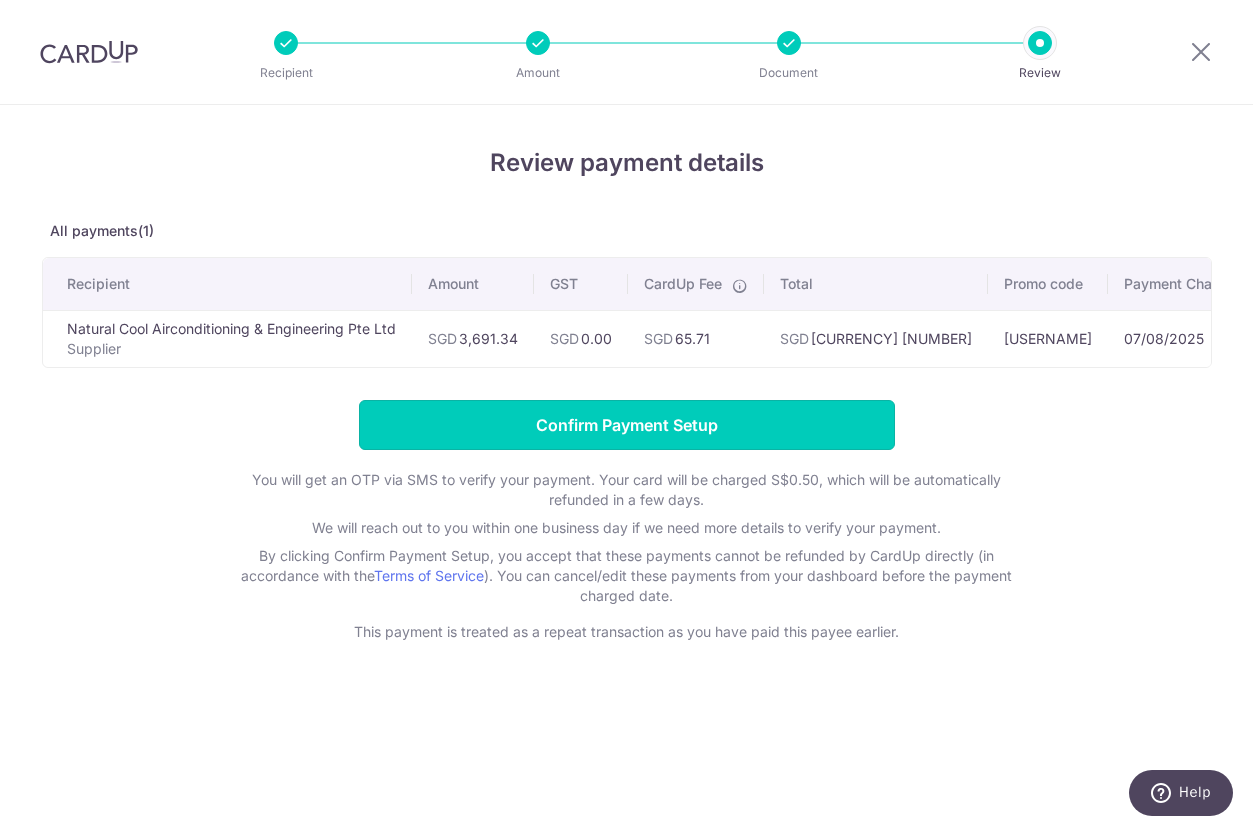 click on "Confirm Payment Setup" at bounding box center [627, 425] 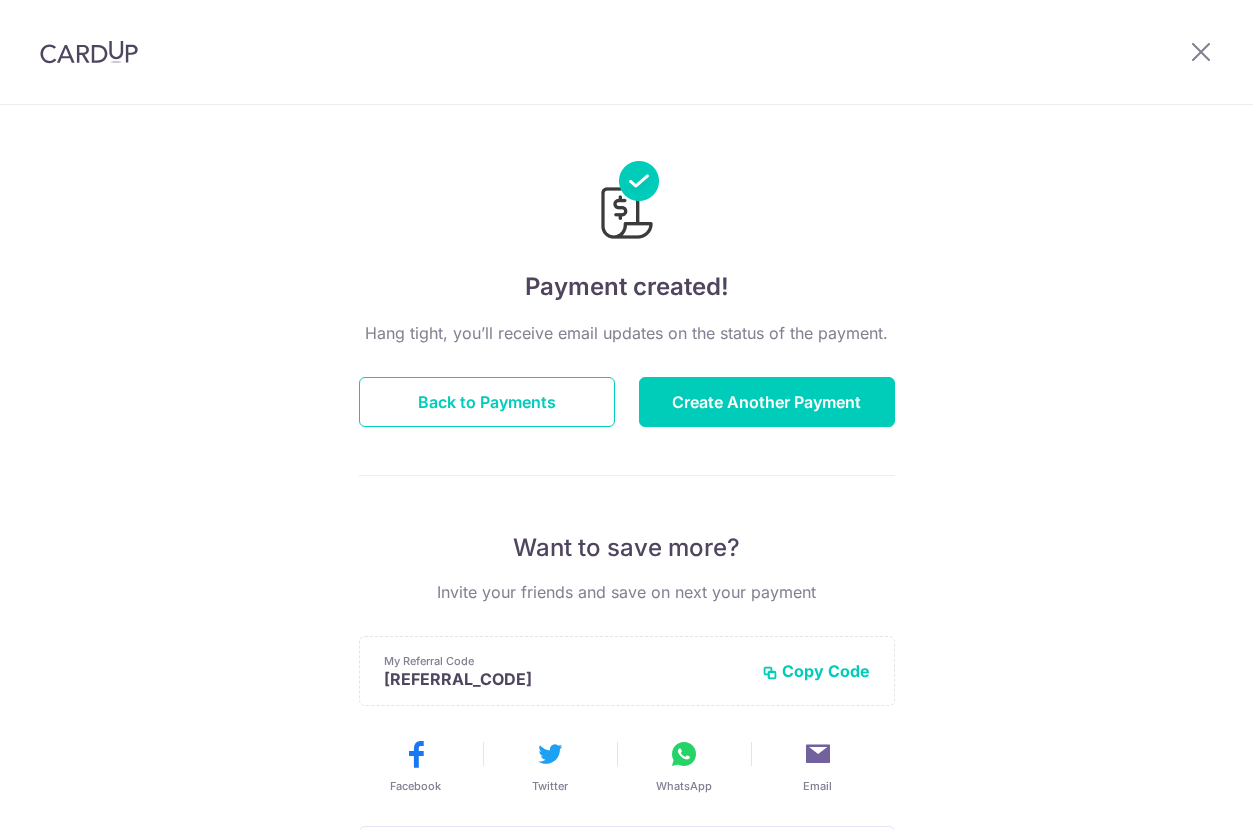 scroll, scrollTop: 0, scrollLeft: 0, axis: both 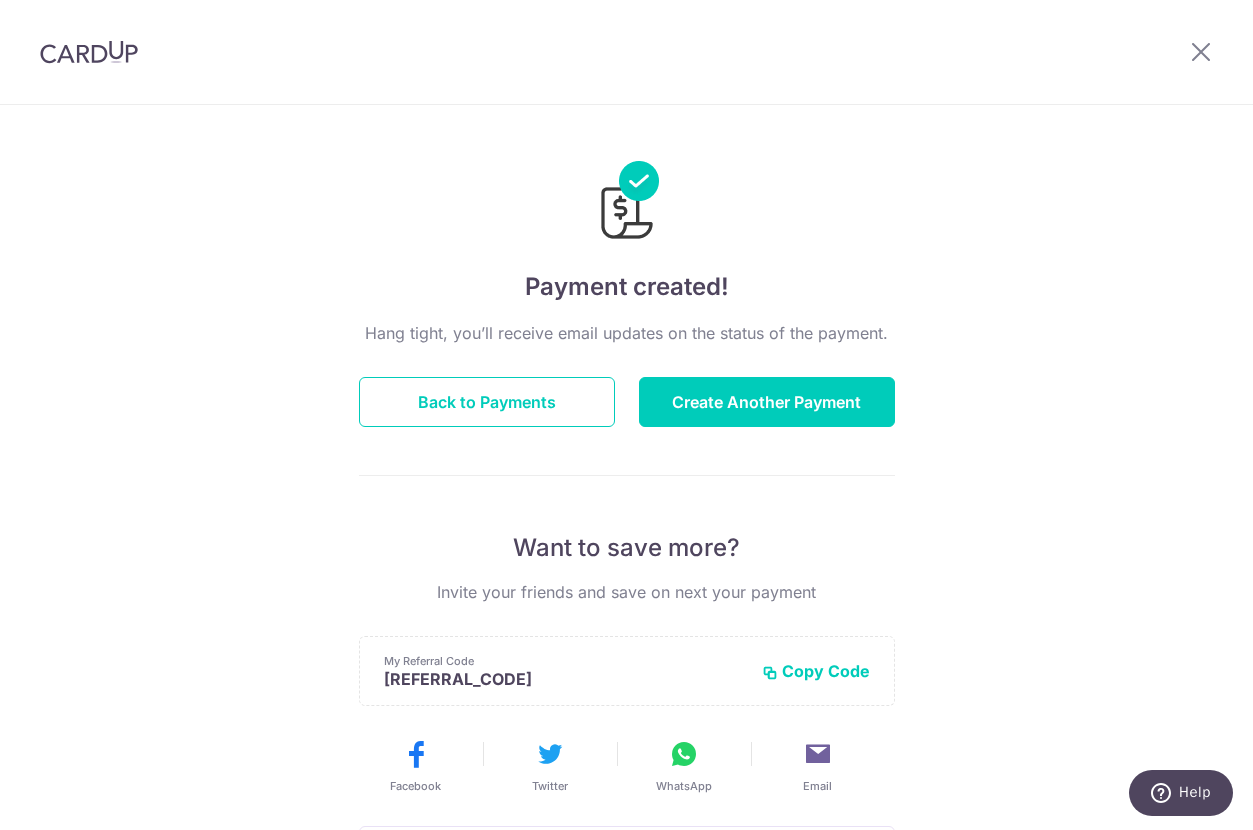 click on "Payment created!
Hang tight, you’ll receive email updates on the status of the payment.
Back to Payments
Create Another Payment
Want to save more?
Invite your friends and save on next your payment
My Referral Code
[REFERRAL_CODE]
Copy Code
Copied
Facebook
Twitter
WhatsApp
Email" at bounding box center [626, 639] 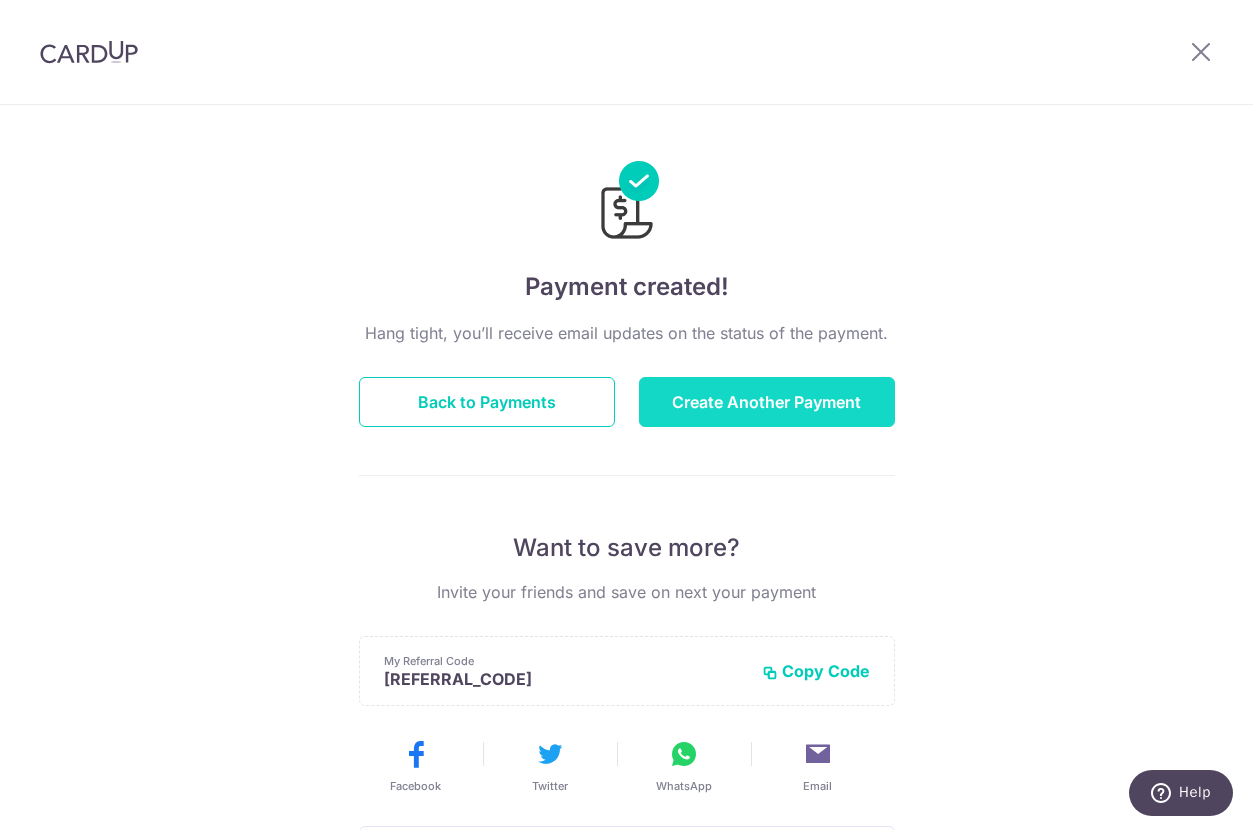 click on "Create Another Payment" at bounding box center (767, 402) 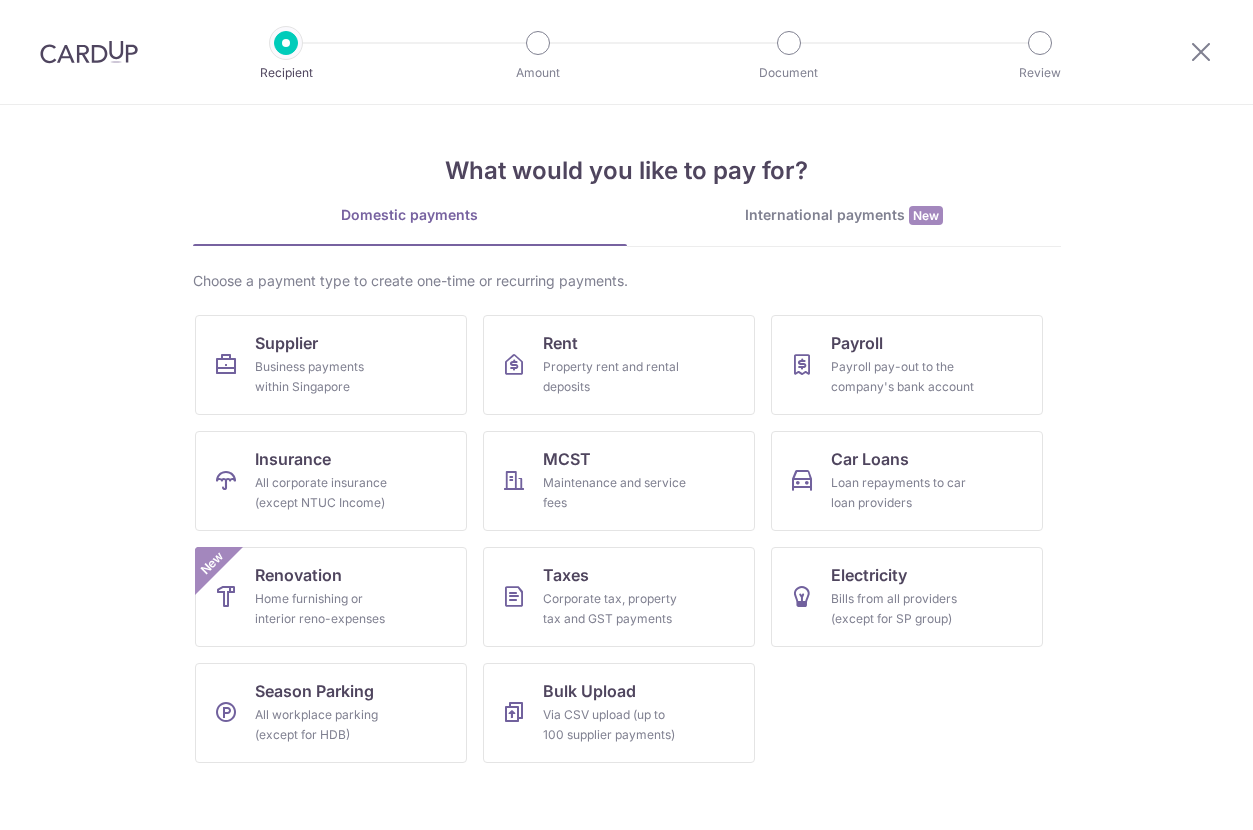 scroll, scrollTop: 0, scrollLeft: 0, axis: both 